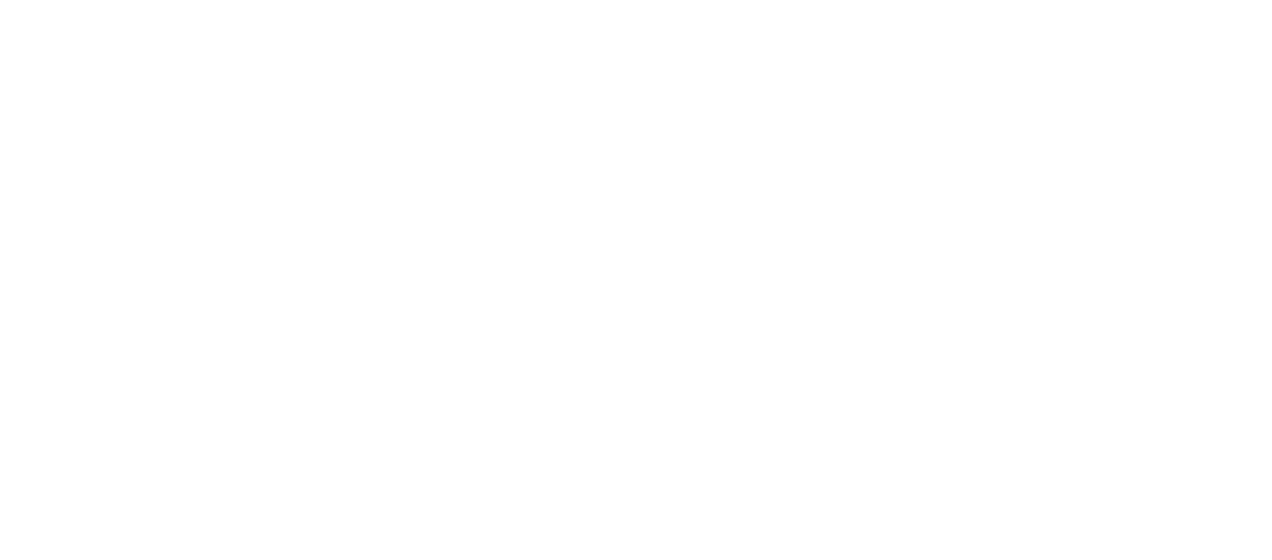 scroll, scrollTop: 0, scrollLeft: 0, axis: both 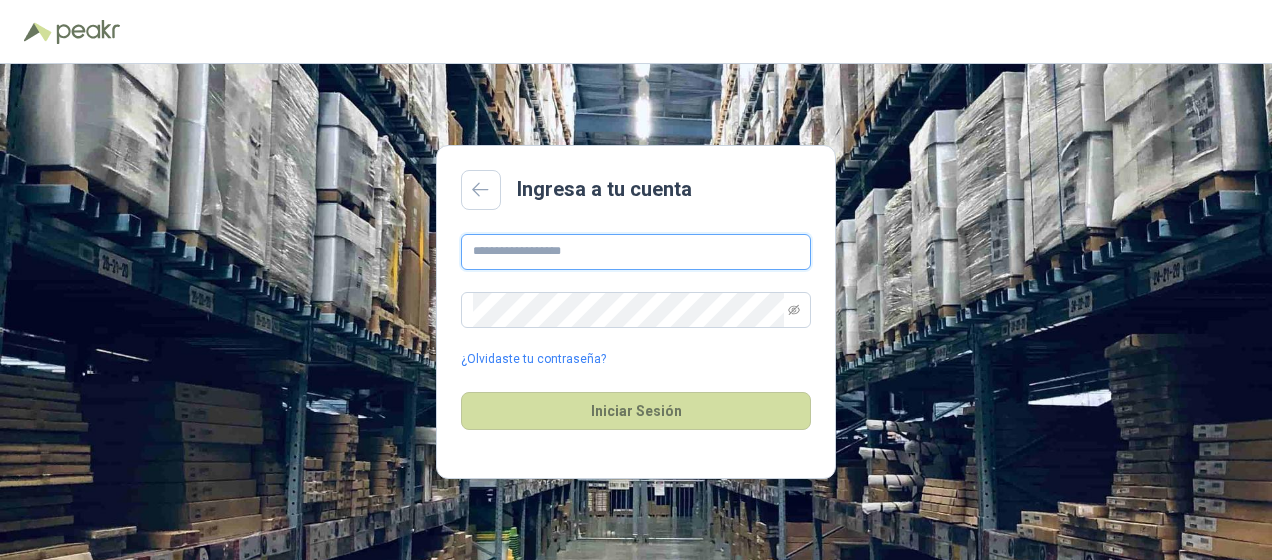 click at bounding box center [636, 252] 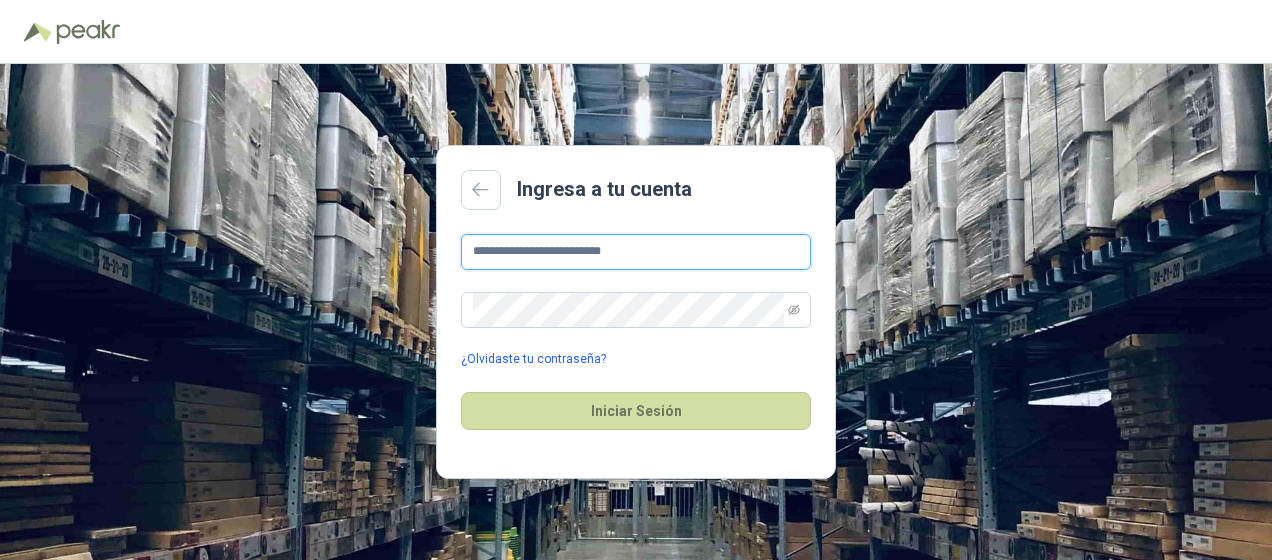 type on "**********" 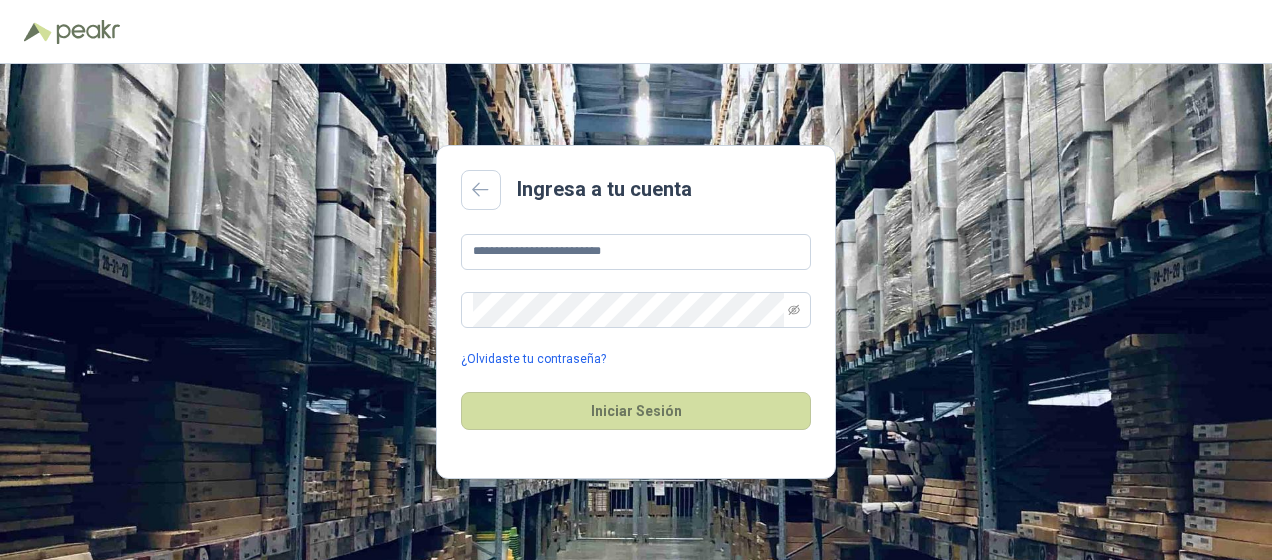 click on "¿Olvidaste tu contraseña?" at bounding box center (533, 359) 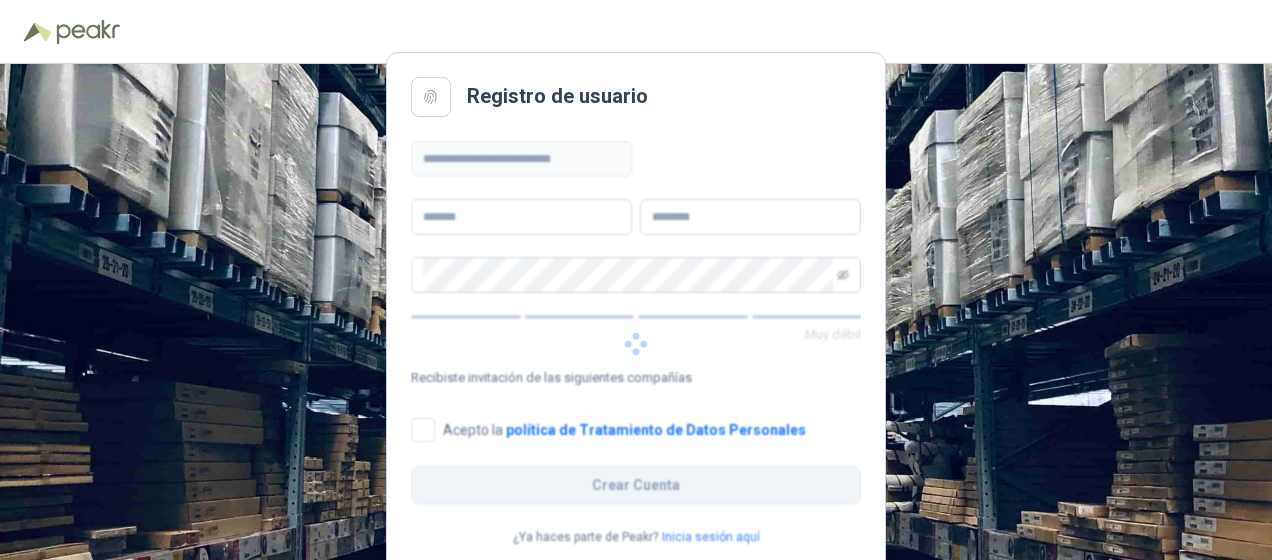 scroll, scrollTop: 0, scrollLeft: 0, axis: both 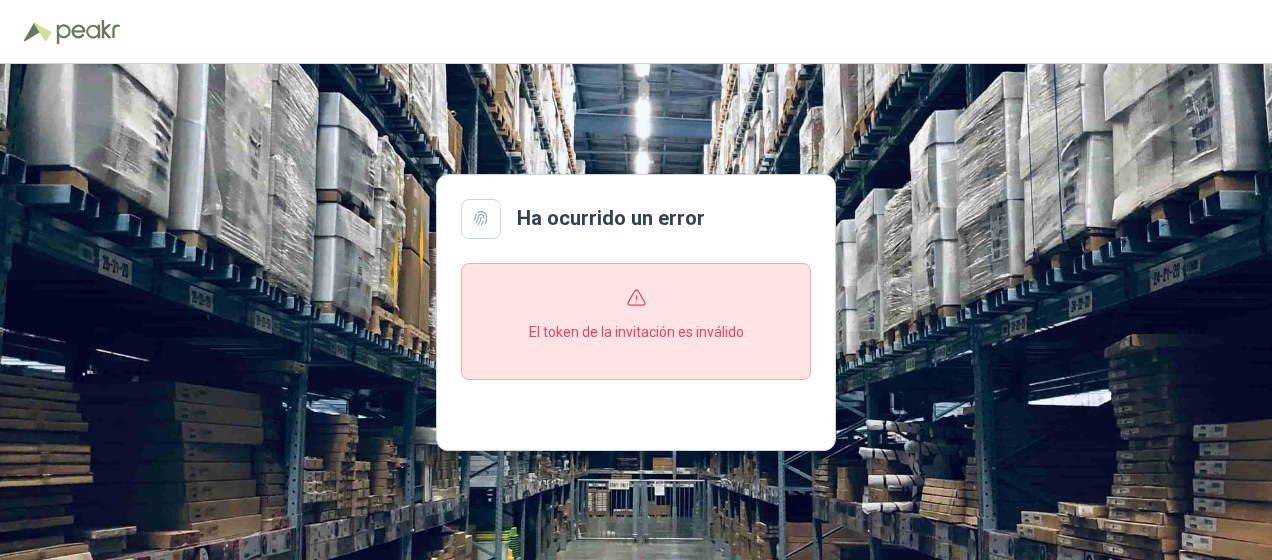 click at bounding box center (481, 219) 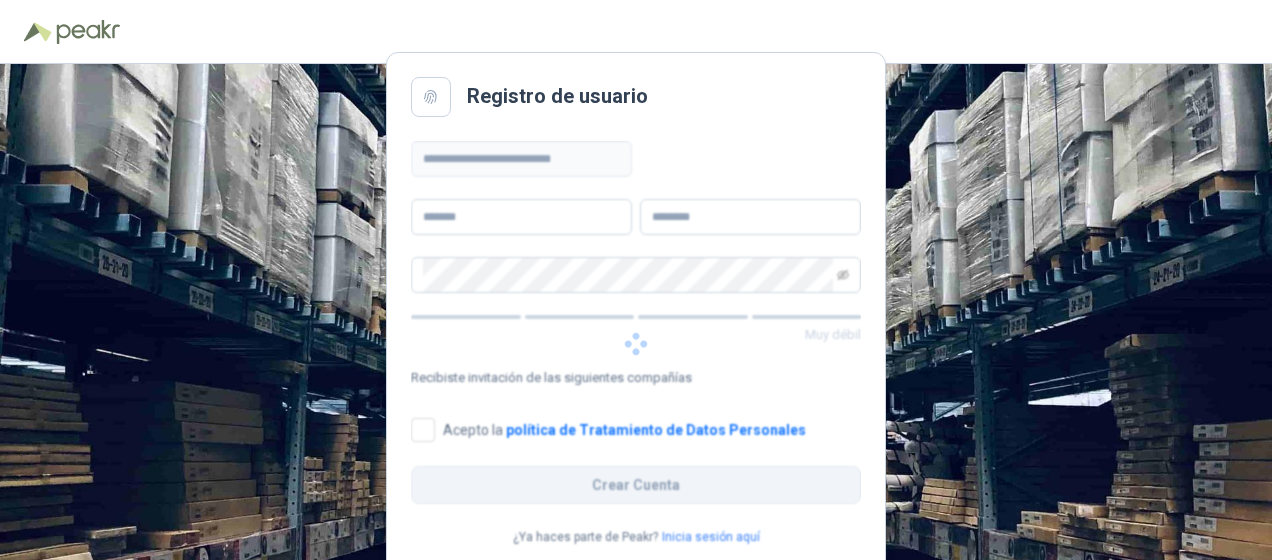 scroll, scrollTop: 0, scrollLeft: 0, axis: both 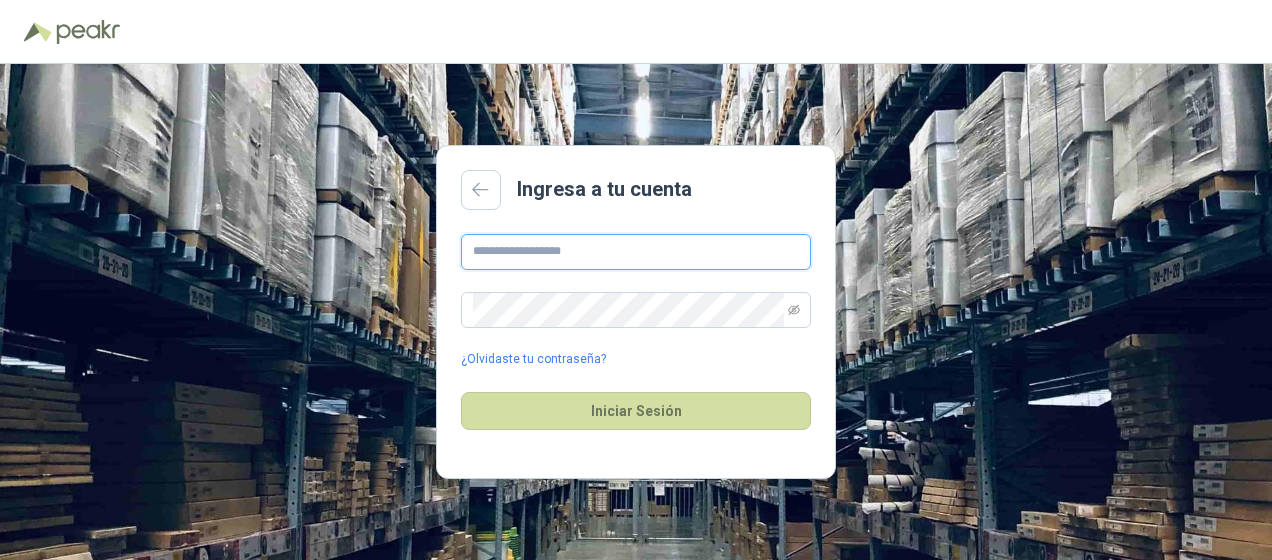 click at bounding box center [636, 252] 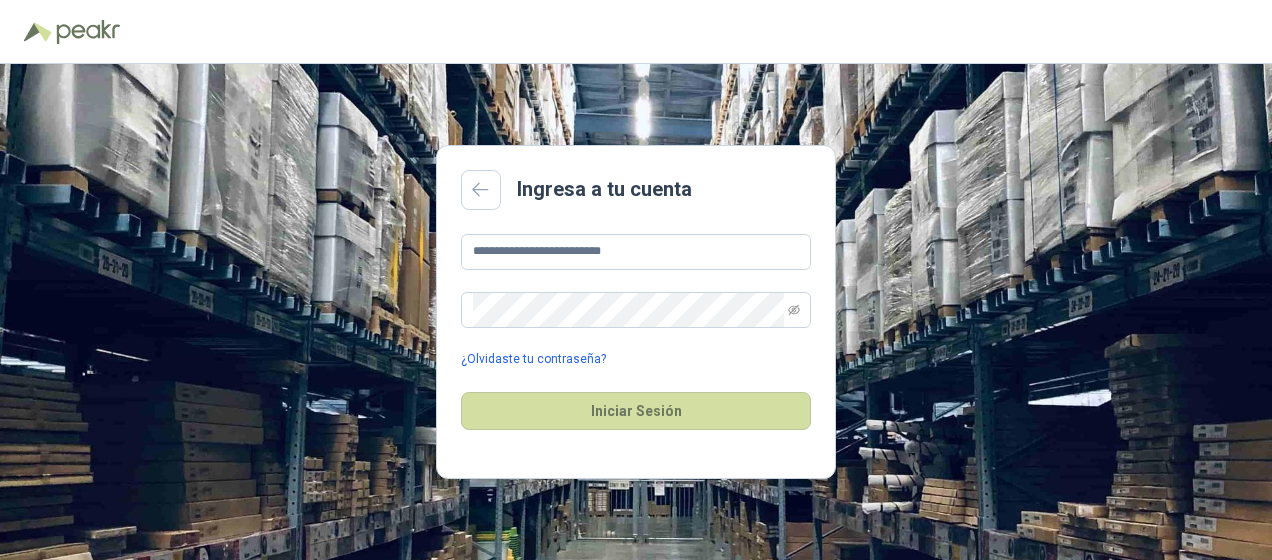 click on "¿Olvidaste tu contraseña?" at bounding box center (533, 359) 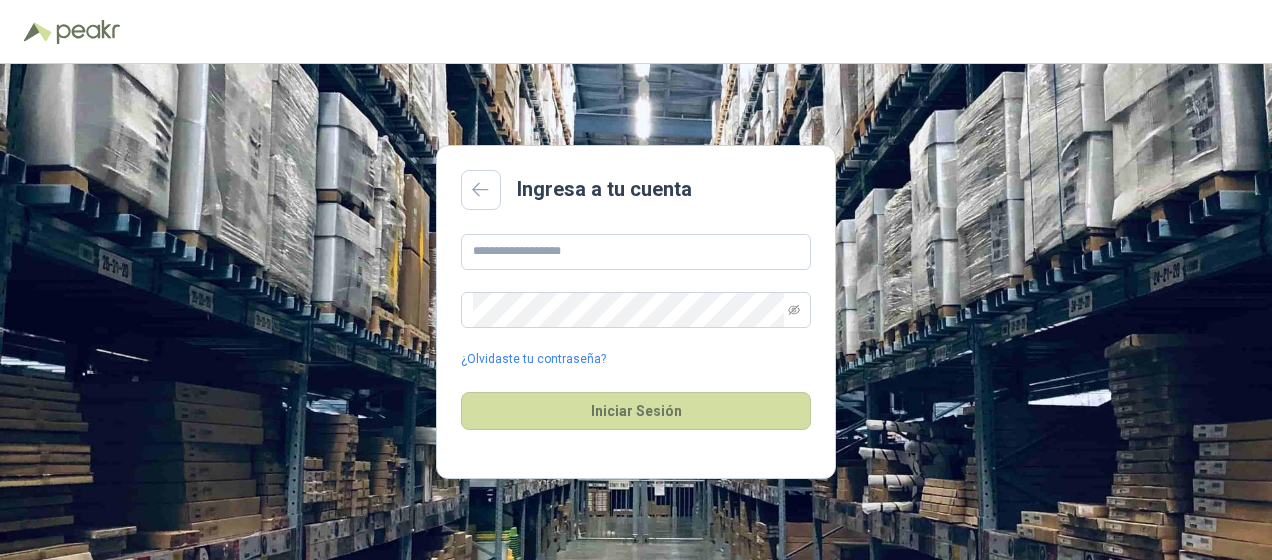 scroll, scrollTop: 0, scrollLeft: 0, axis: both 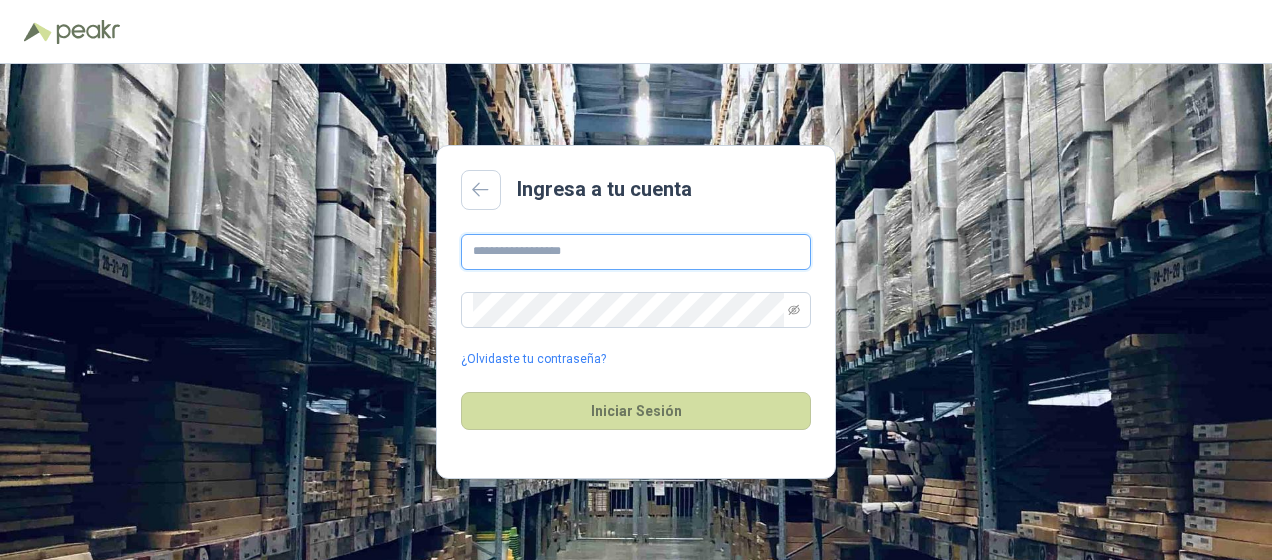 click at bounding box center [636, 252] 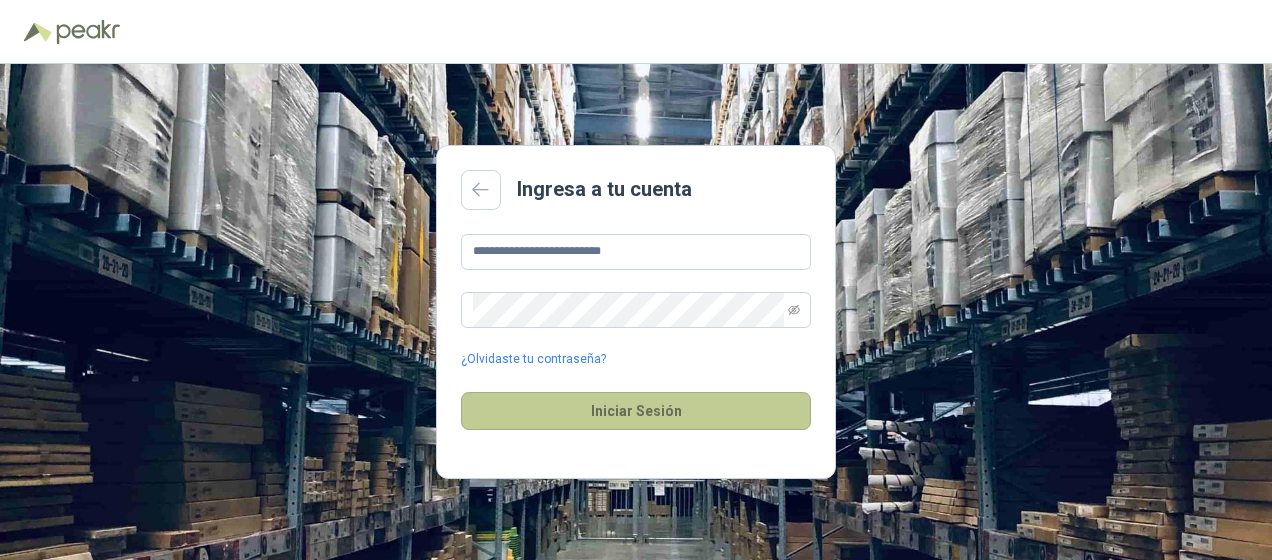 click on "Iniciar Sesión" at bounding box center (636, 411) 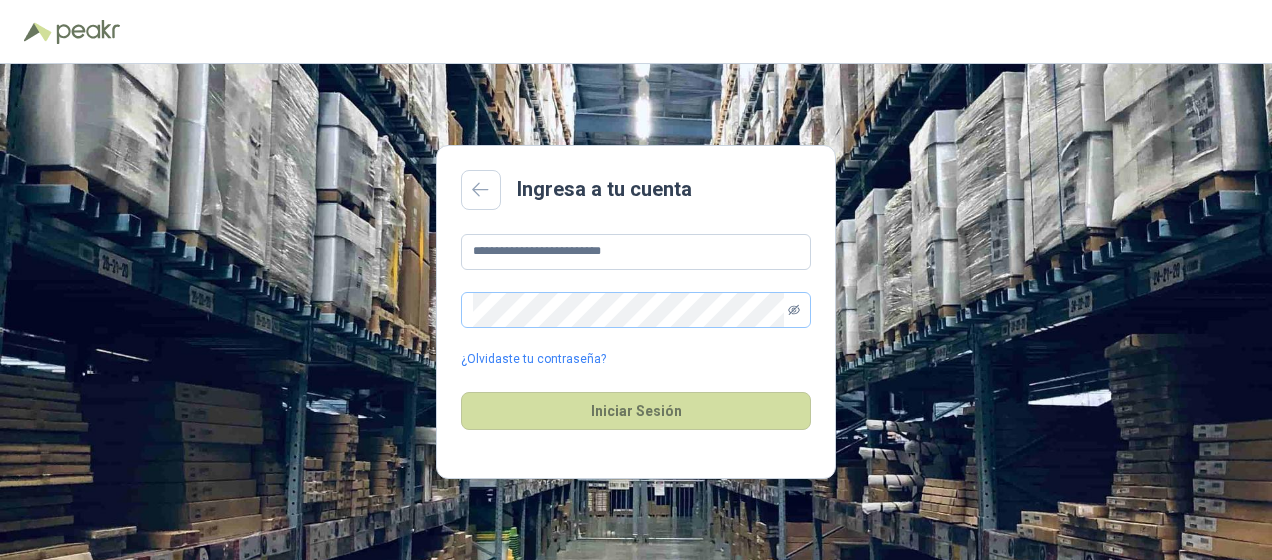 click 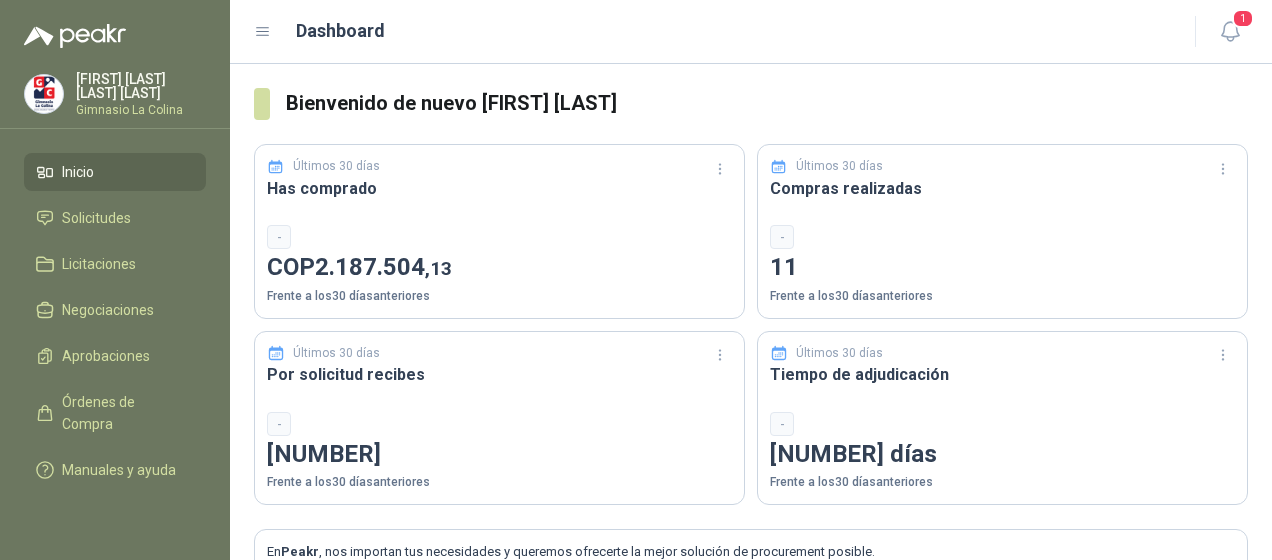 click on "Bienvenido de nuevo [FIRST] [LAST] Últimos 30 días Has comprado -   COP  [PRICE] ,13 Frente a los  30 días  anteriores Últimos 30 días Compras realizadas -   11 Frente a los  30 días  anteriores Últimos 30 días Por solicitud recibes -   2.53 Frente a los  30 días  anteriores Últimos 30 días Tiempo de adjudicación -   26.36 días Frente a los  30 días  anteriores En  Peakr , nos importan tus necesidades y queremos ofrecerte la mejor solución de procurement posible. ¿Tienes alguna sugerencia o petición sobre lo que te gustaría ver en tu dashboard? ¡Cuéntanoslo! Estaremos encantados de escucharte. Enviar" at bounding box center [751, 409] 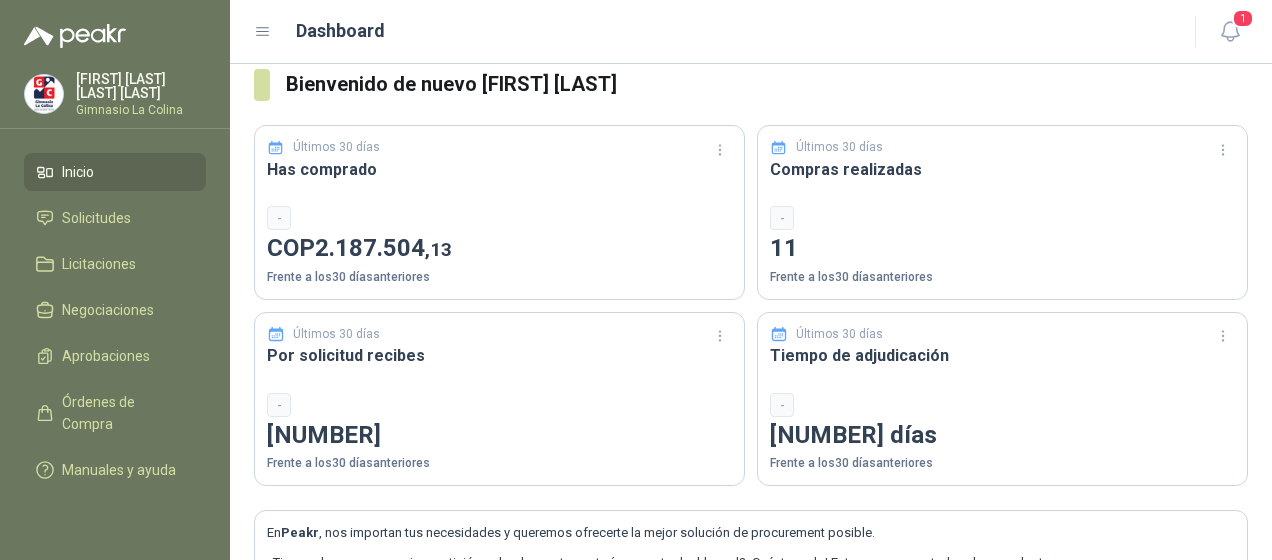 scroll, scrollTop: 20, scrollLeft: 0, axis: vertical 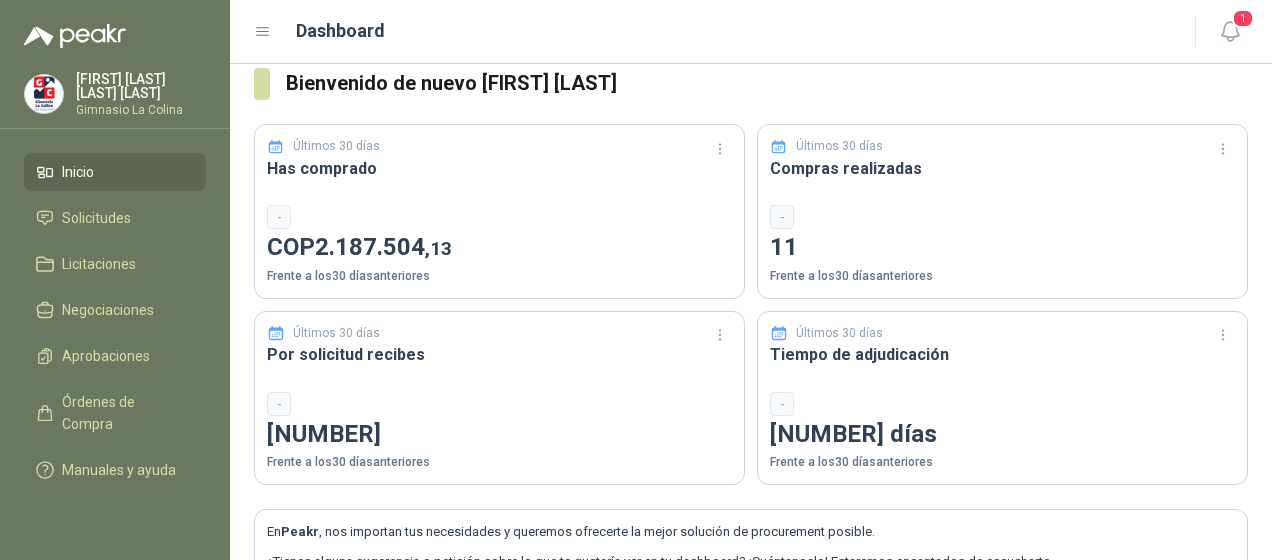 click on "-" at bounding box center [782, 217] 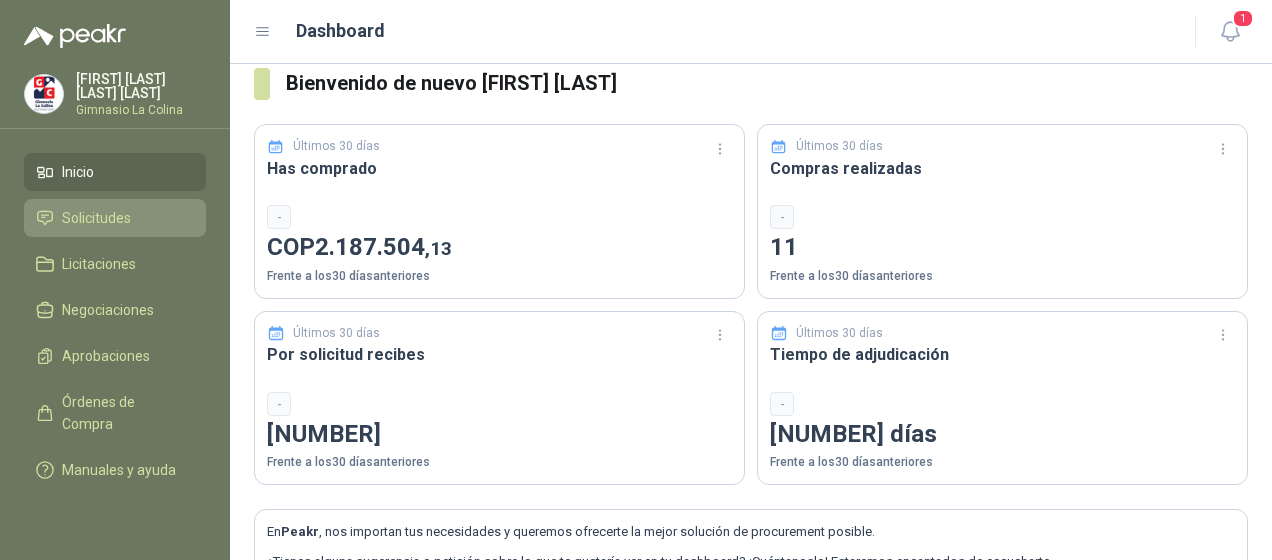click on "Solicitudes" at bounding box center [115, 218] 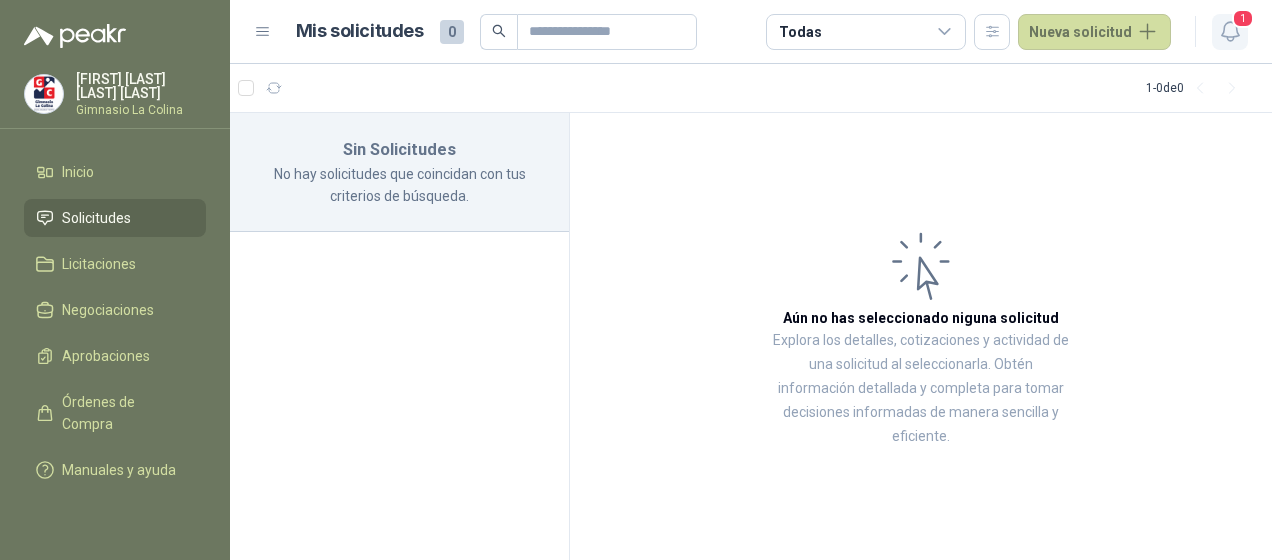 click 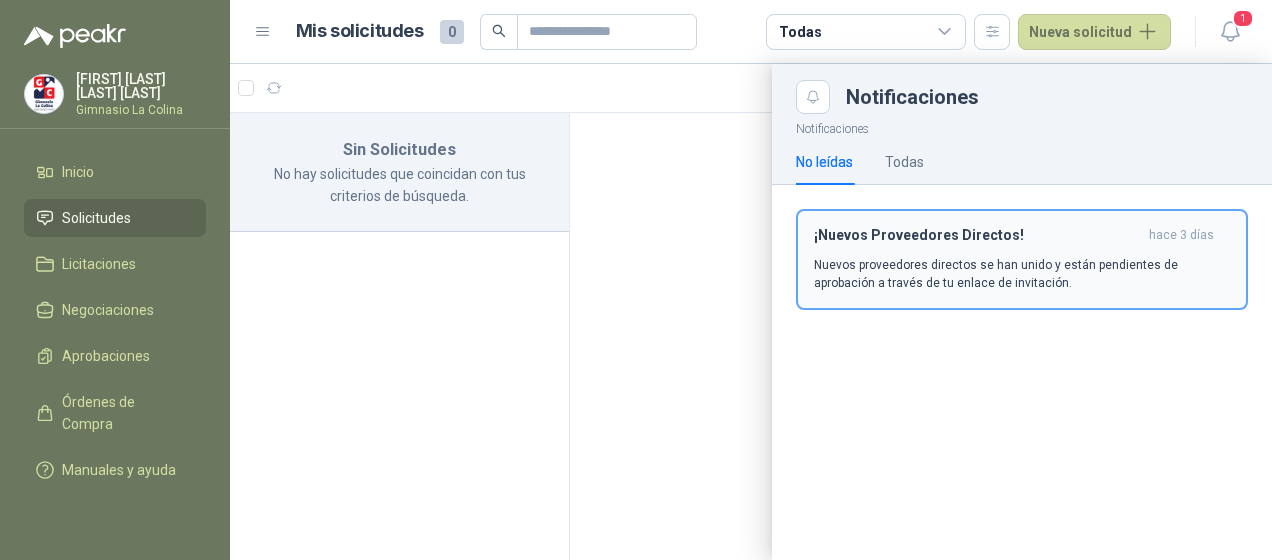 click on "Nuevos proveedores directos se han unido y están pendientes de aprobación a través de tu enlace de invitación." at bounding box center (1022, 274) 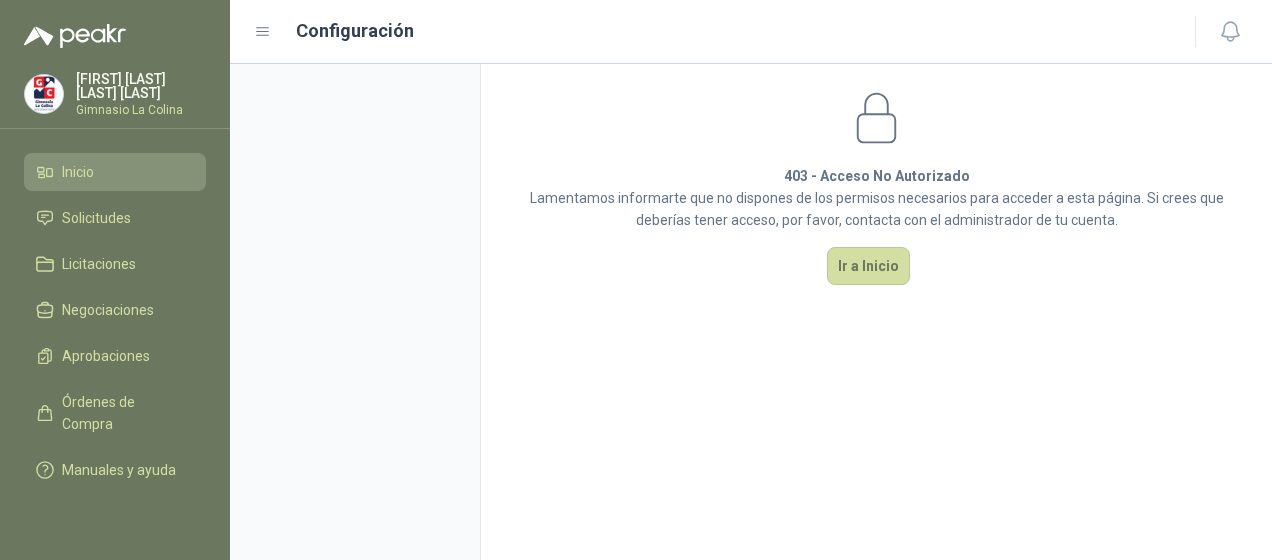 click on "Inicio" at bounding box center (78, 172) 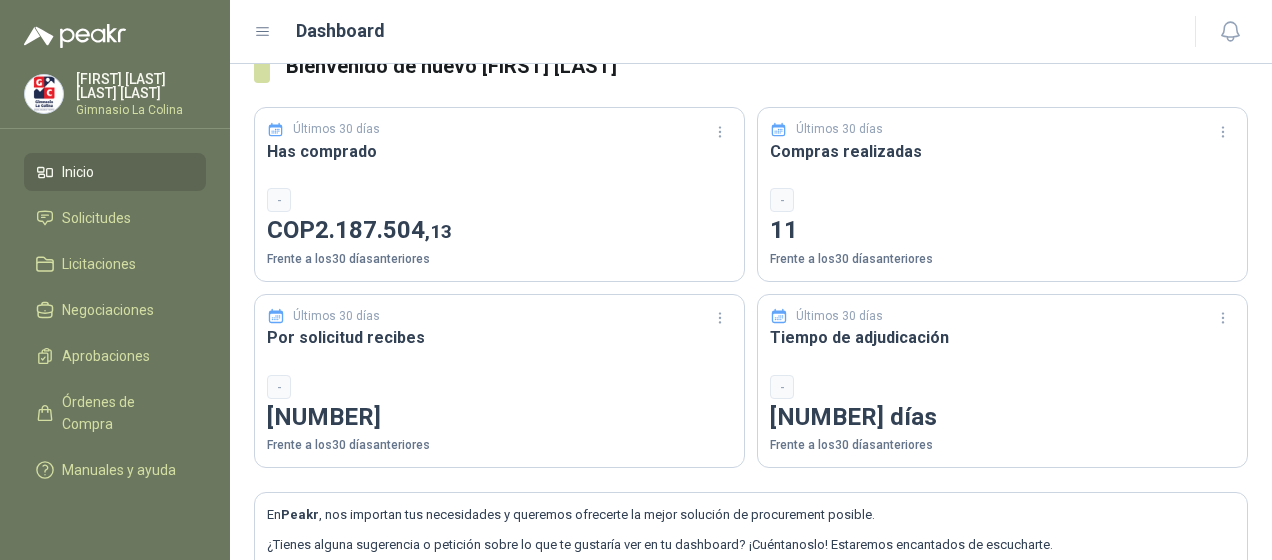 scroll, scrollTop: 192, scrollLeft: 0, axis: vertical 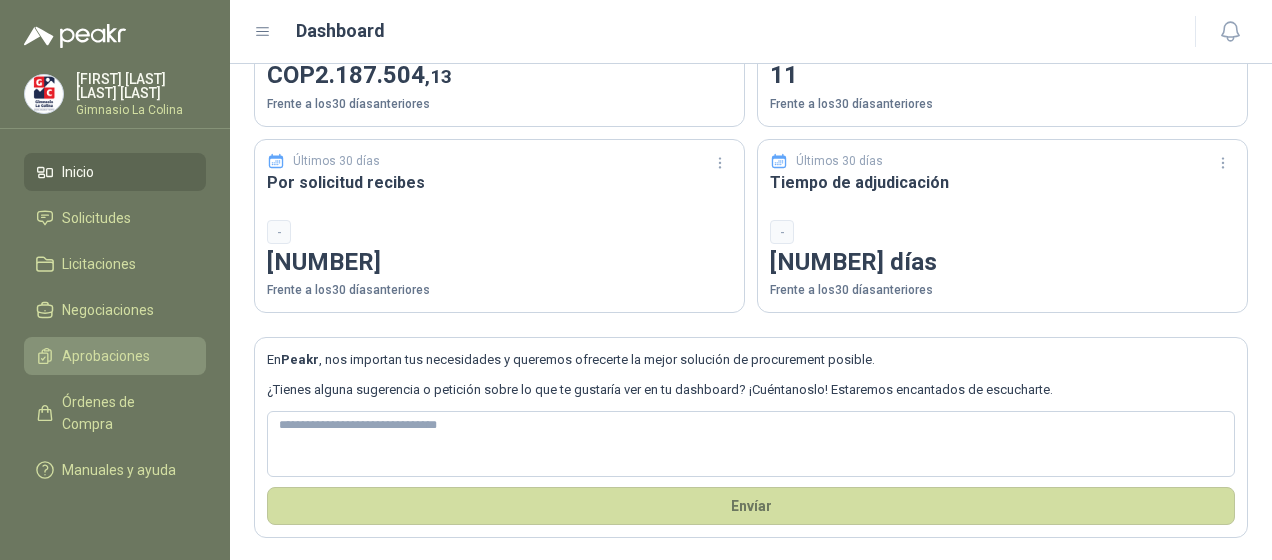 click on "Aprobaciones" at bounding box center (106, 356) 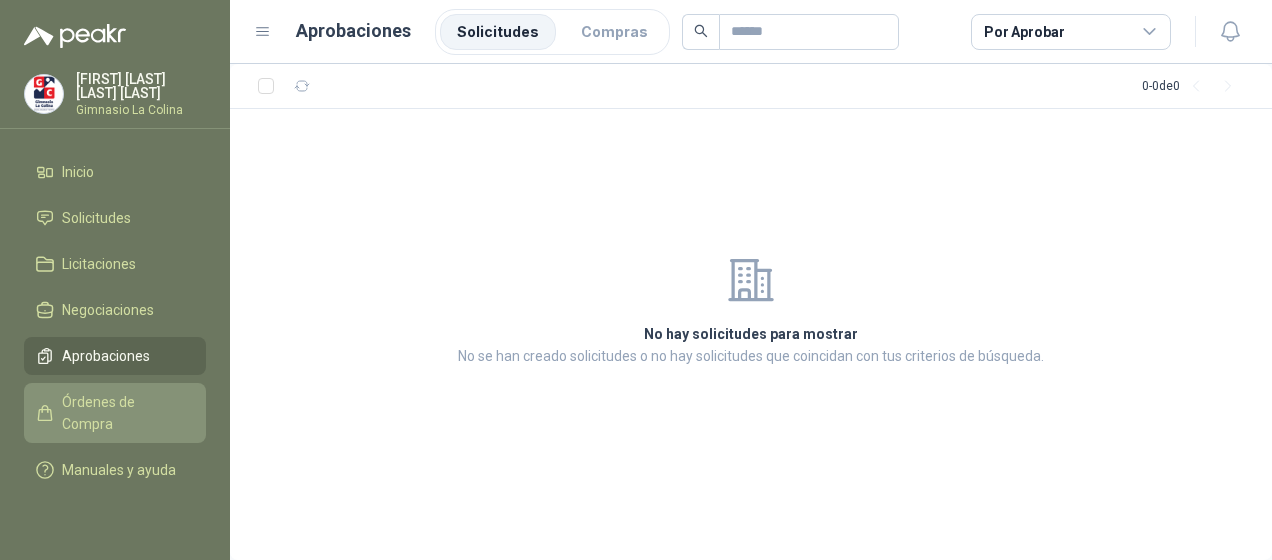 click on "Órdenes de Compra" at bounding box center (124, 413) 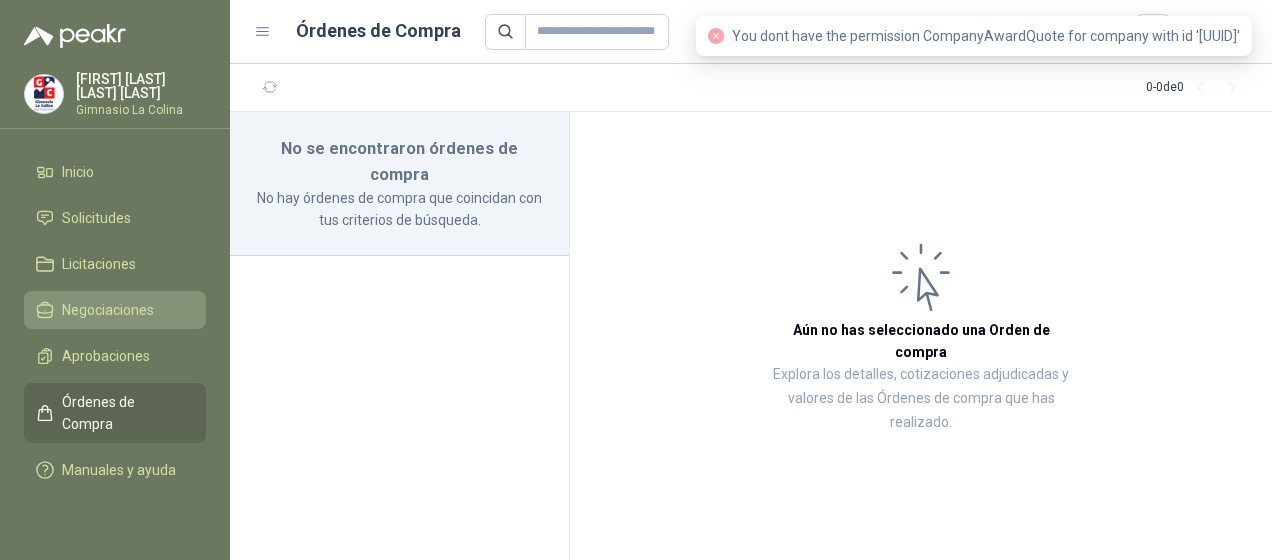 click on "Negociaciones" at bounding box center [108, 310] 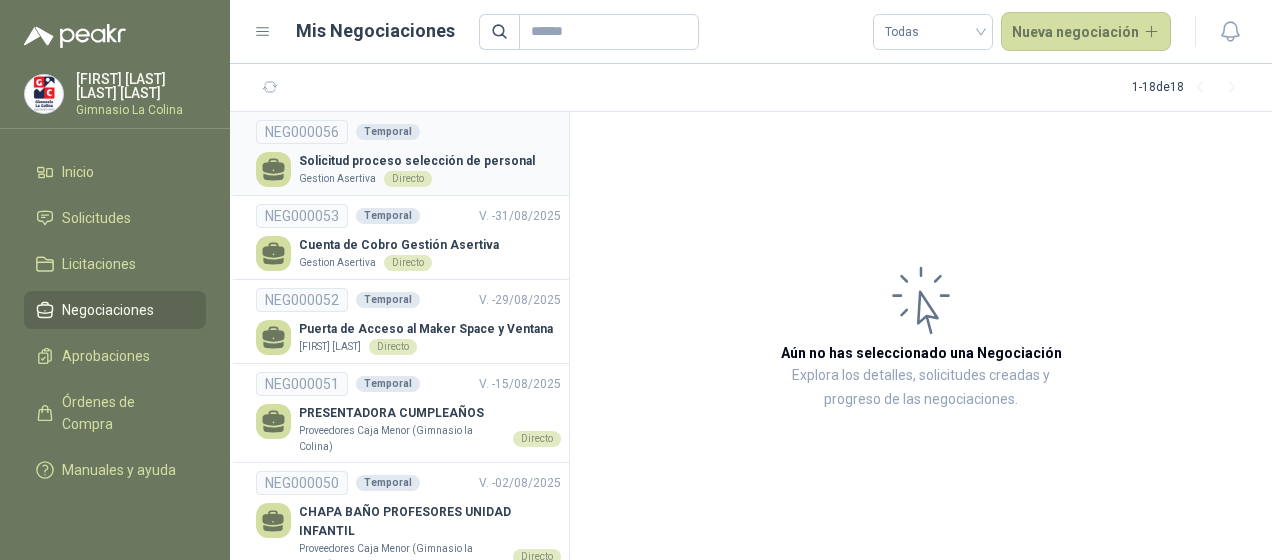 click on "NEG000056 Temporal Solicitud proceso selección de personal Gestion Asertiva  Directo" at bounding box center [408, 153] 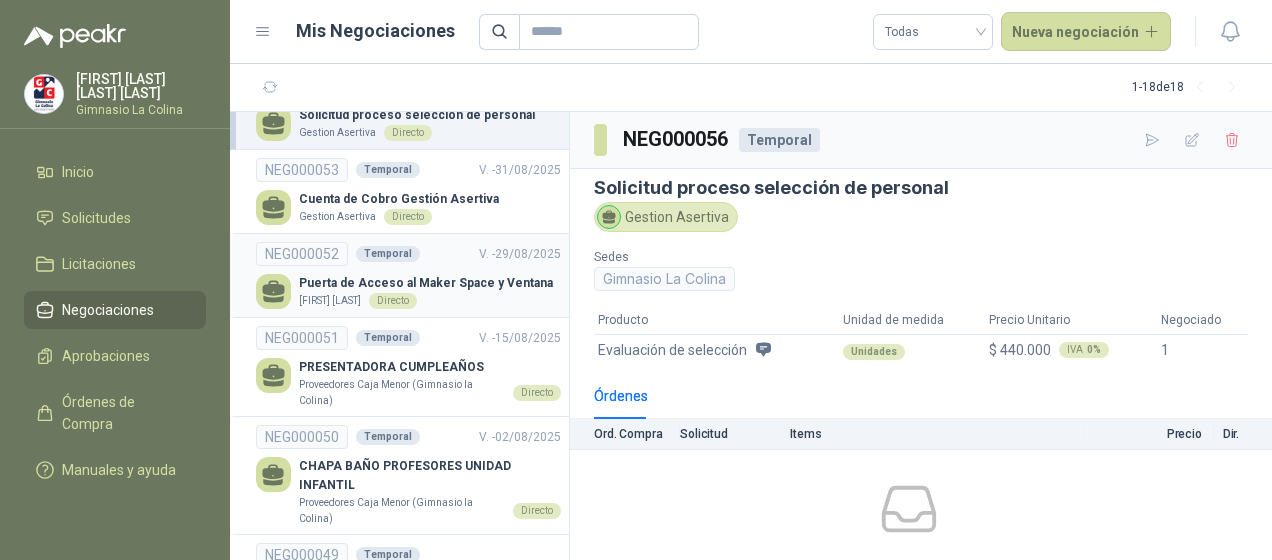 scroll, scrollTop: 0, scrollLeft: 0, axis: both 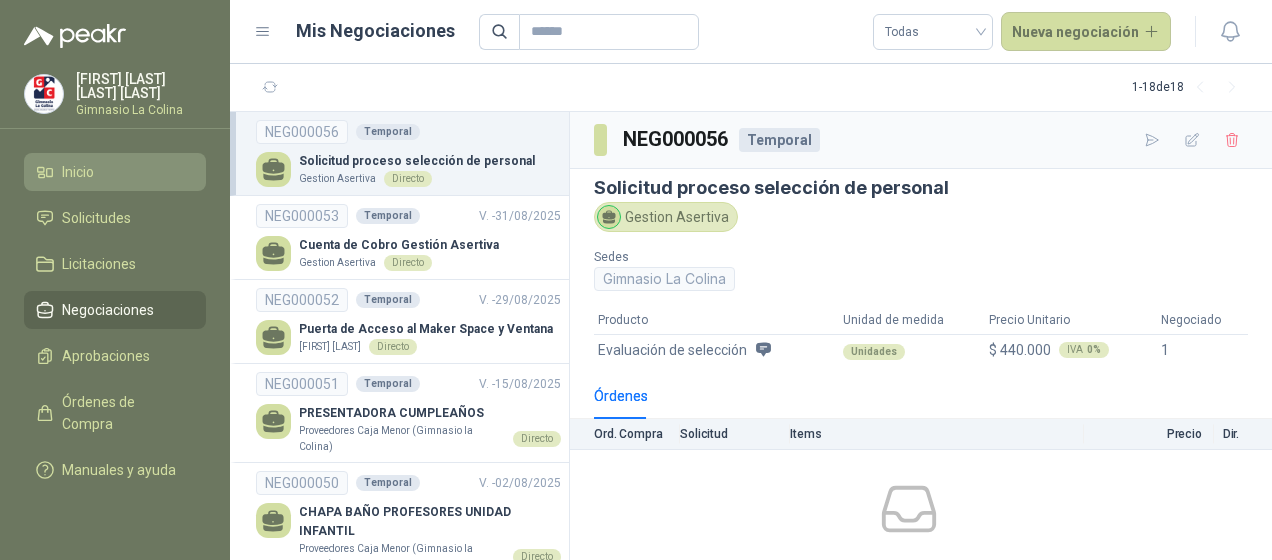 click on "Inicio" at bounding box center [115, 172] 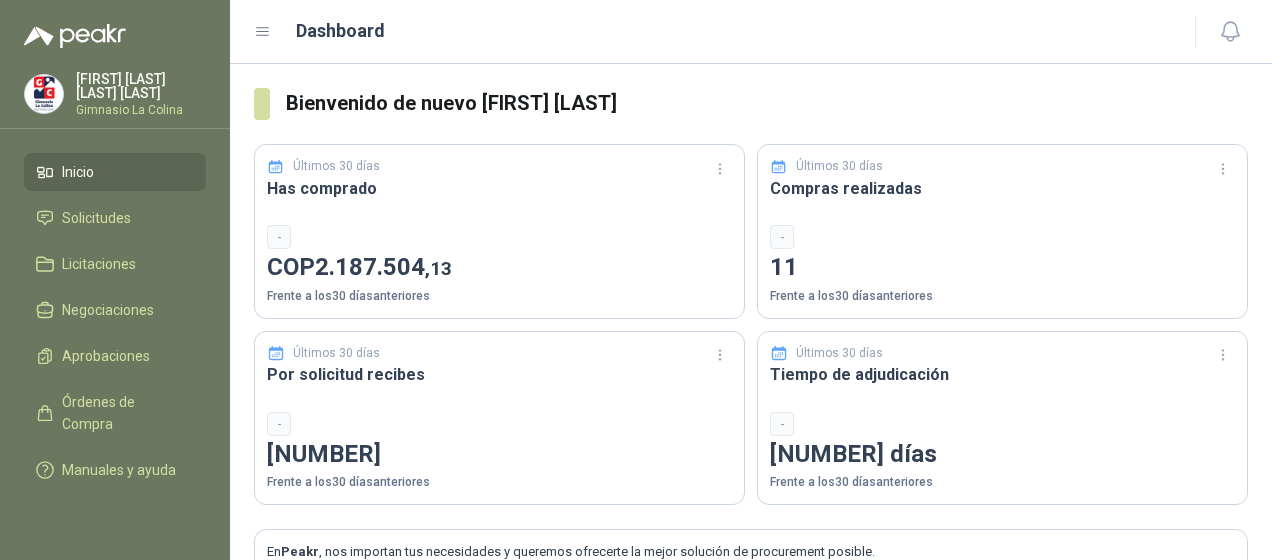 scroll, scrollTop: 192, scrollLeft: 0, axis: vertical 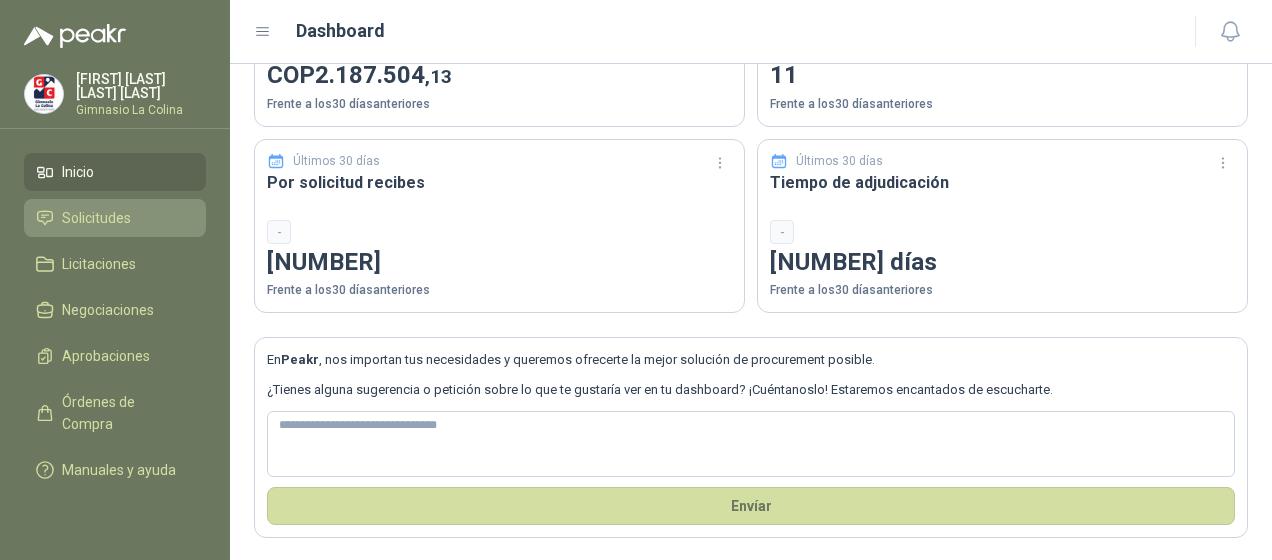 click on "Solicitudes" at bounding box center [96, 218] 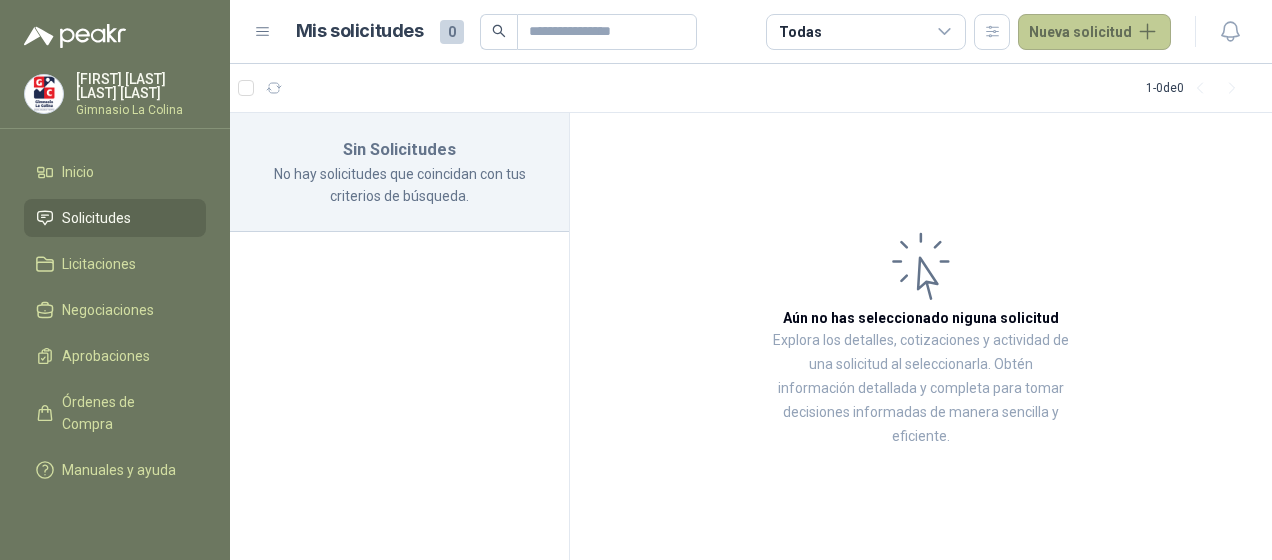 click on "Nueva solicitud" at bounding box center (1094, 32) 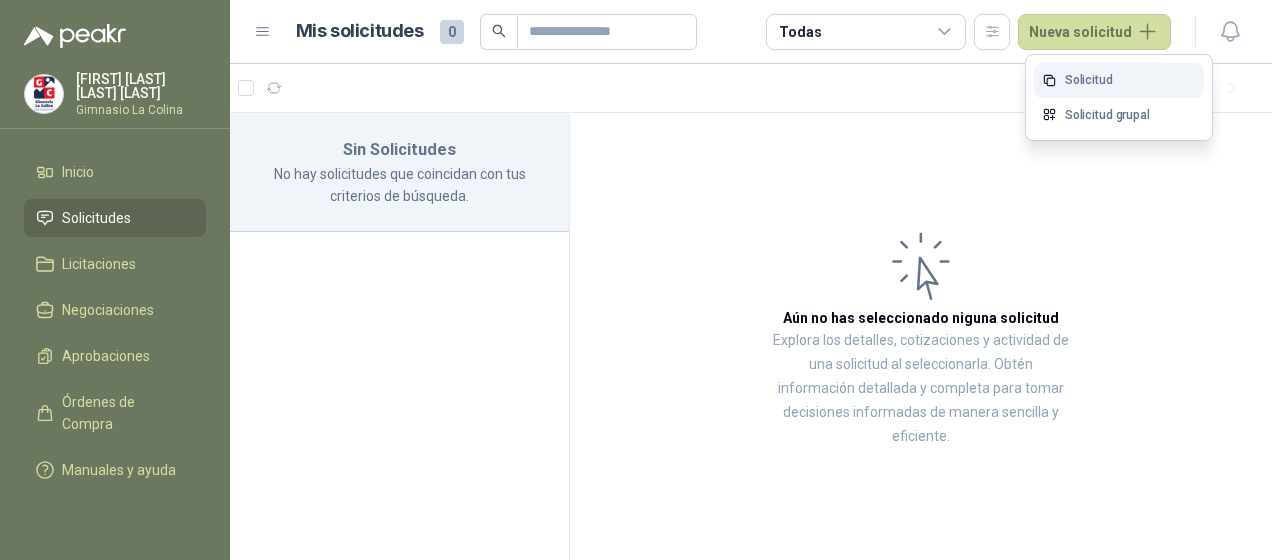 click on "Solicitud" at bounding box center (1119, 80) 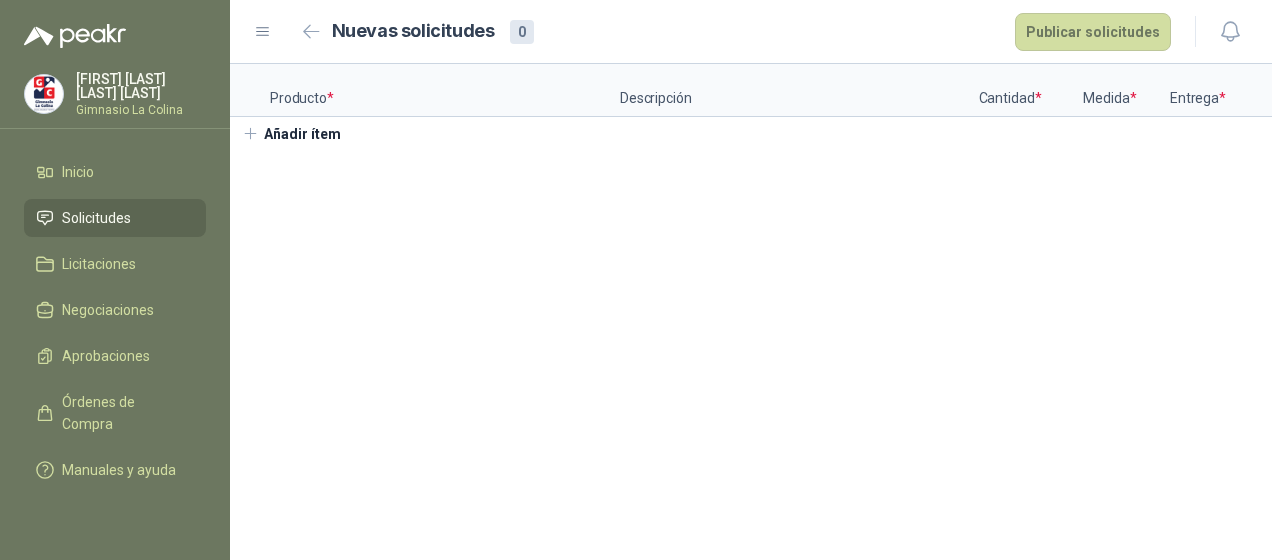 type 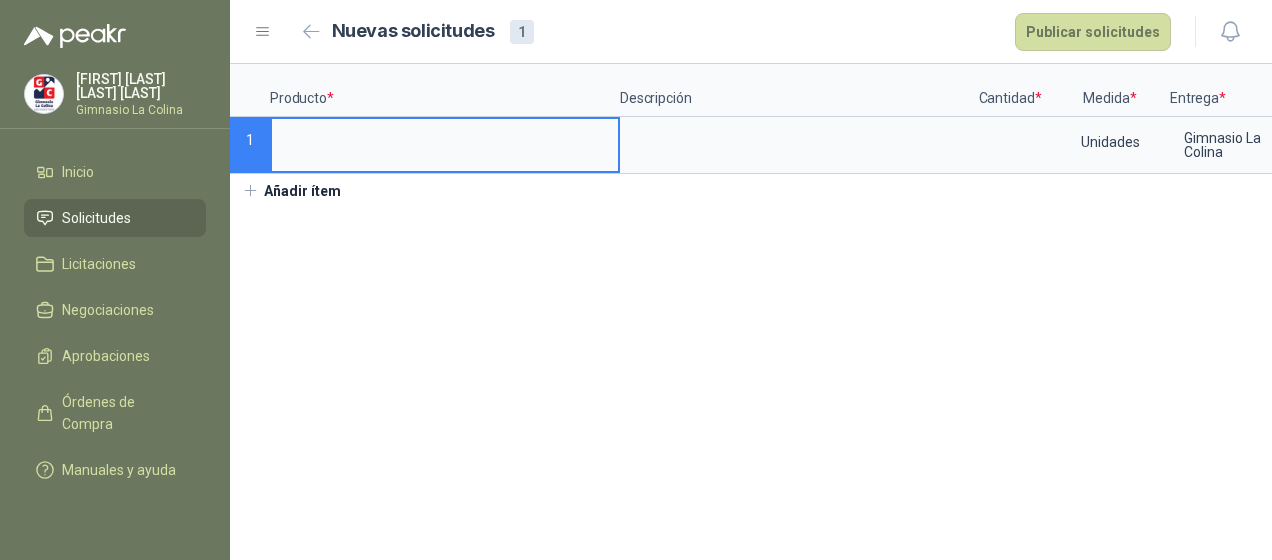 click at bounding box center [445, 138] 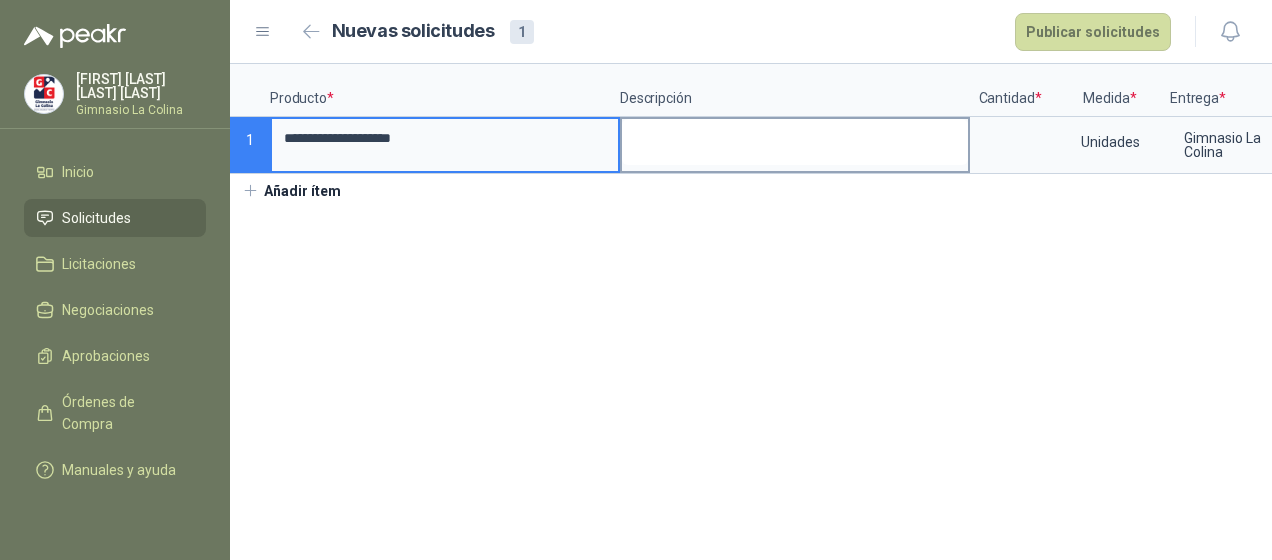 type on "**********" 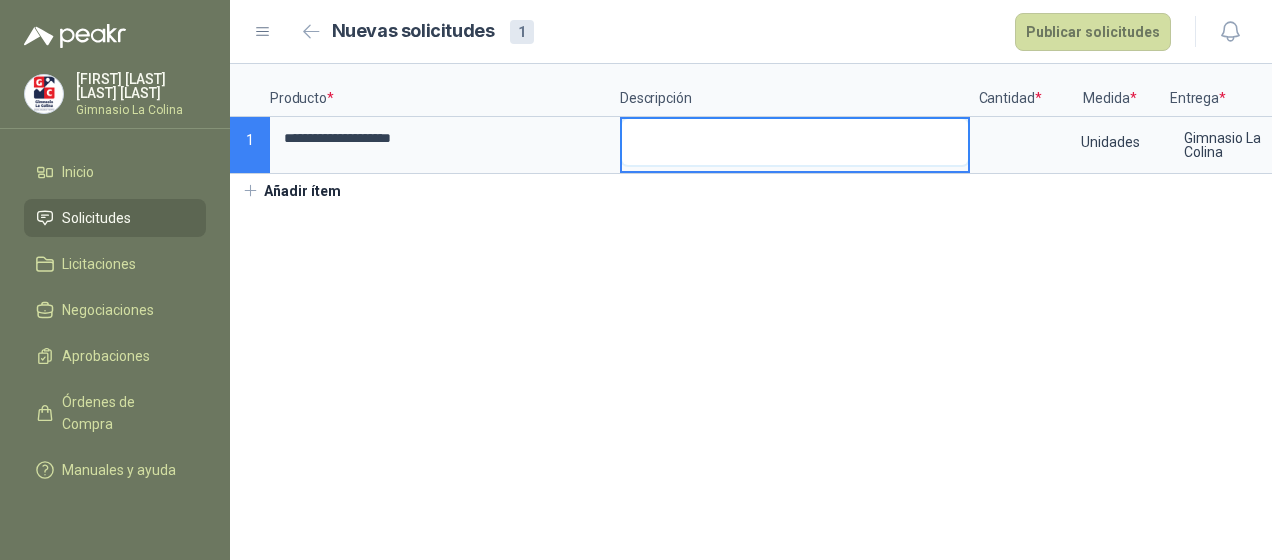click at bounding box center [795, 142] 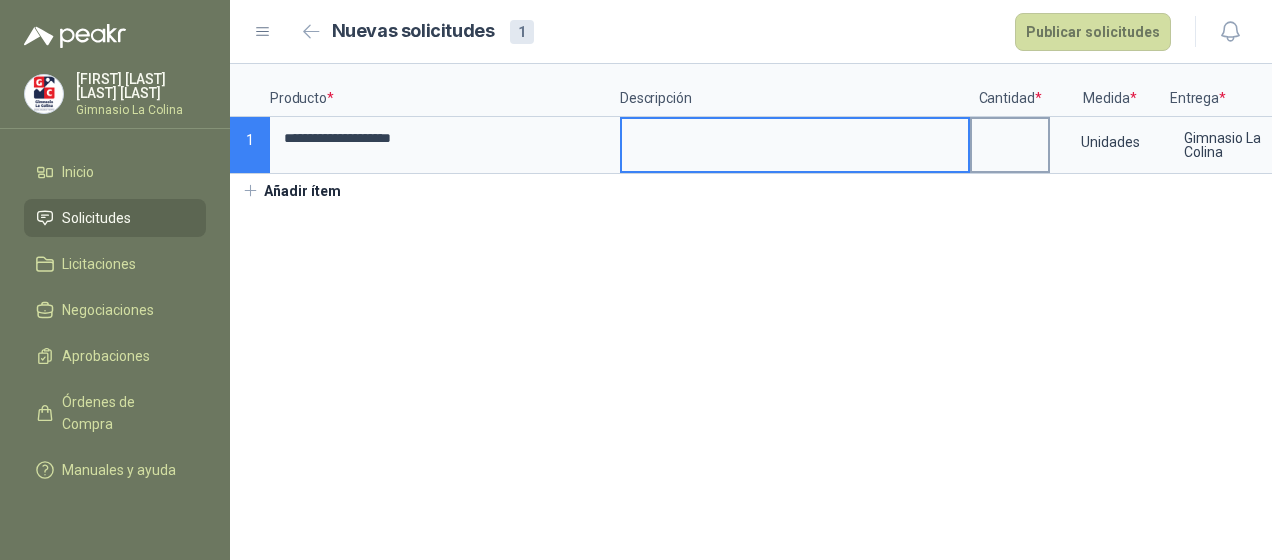 click at bounding box center [1010, 138] 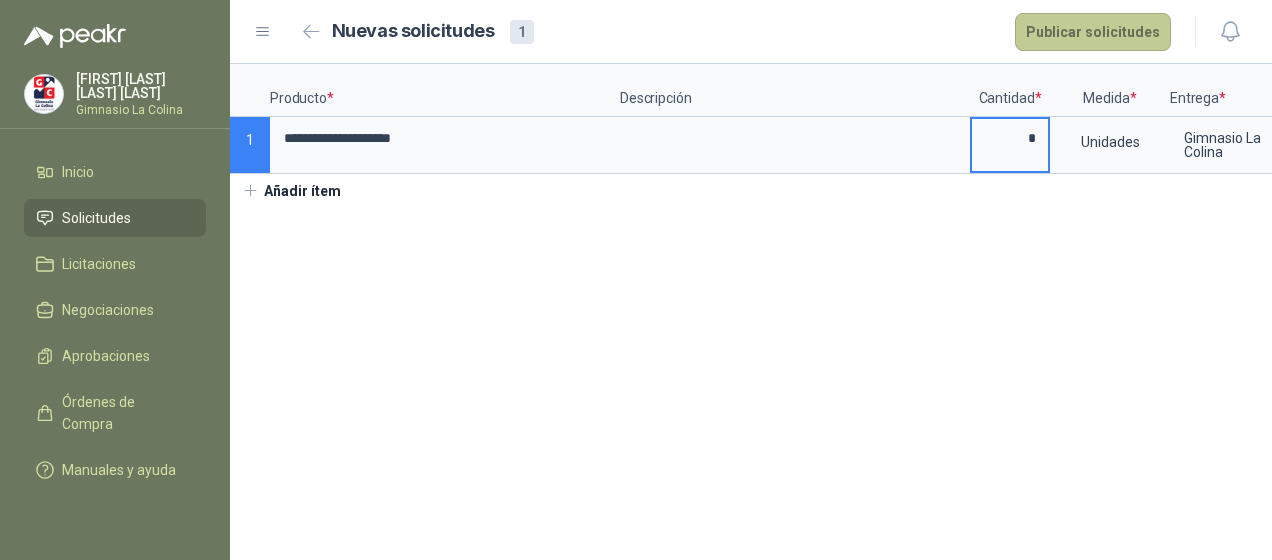 type on "*" 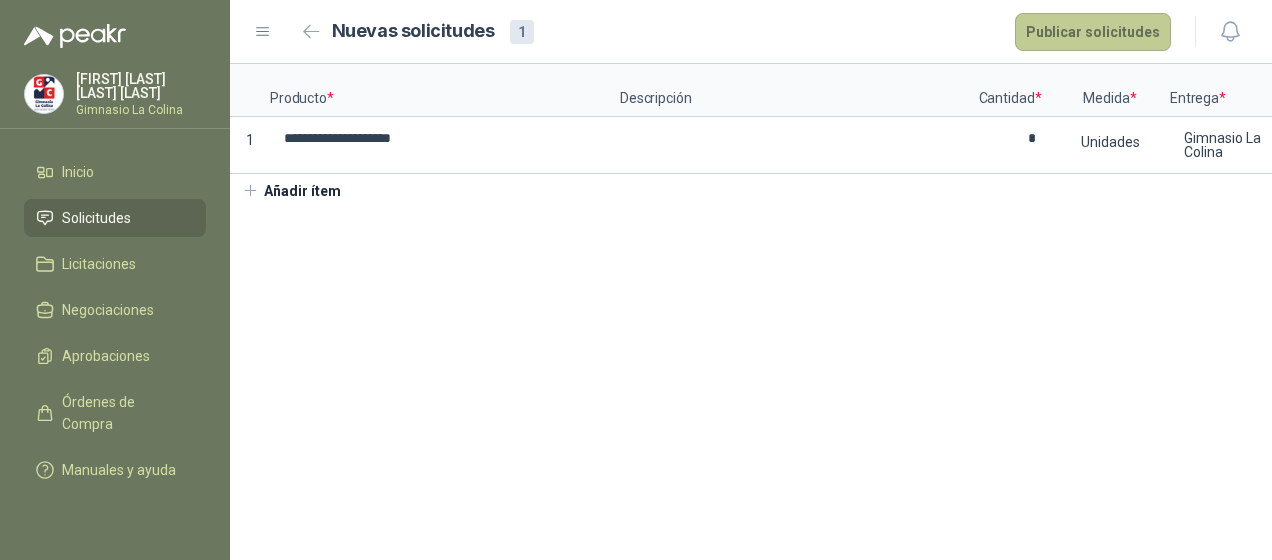 click on "Publicar solicitudes" at bounding box center [1093, 32] 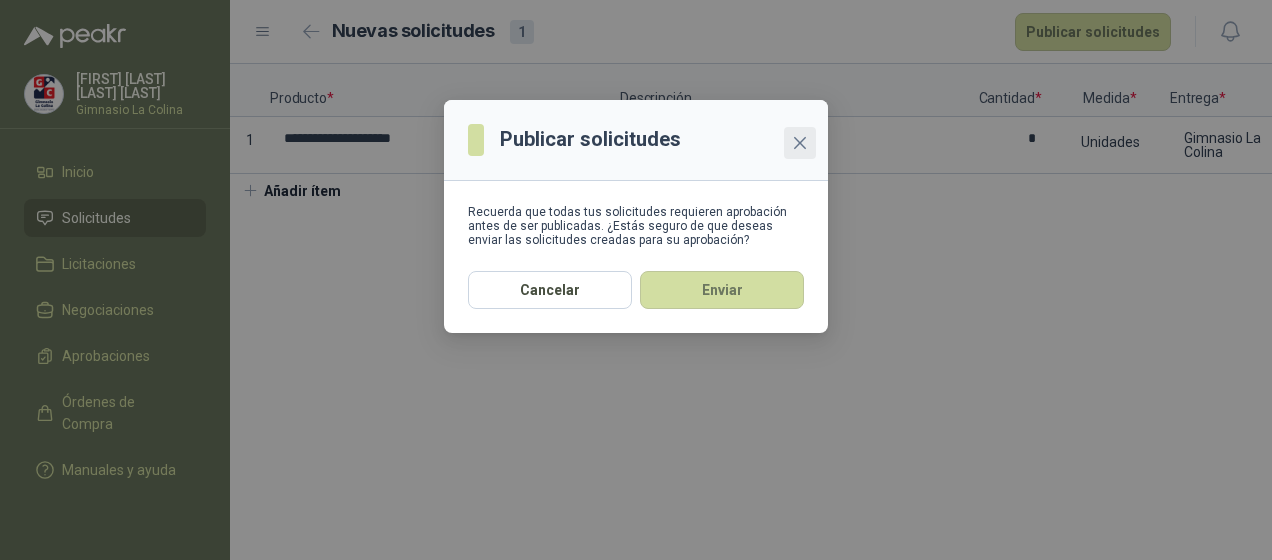 click 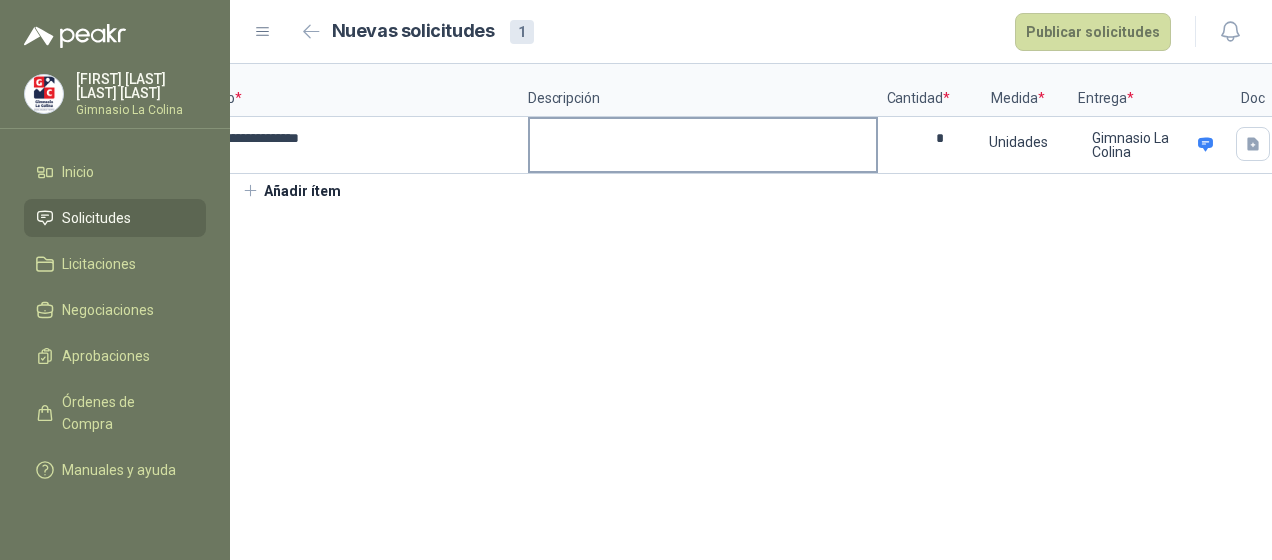 scroll, scrollTop: 0, scrollLeft: 0, axis: both 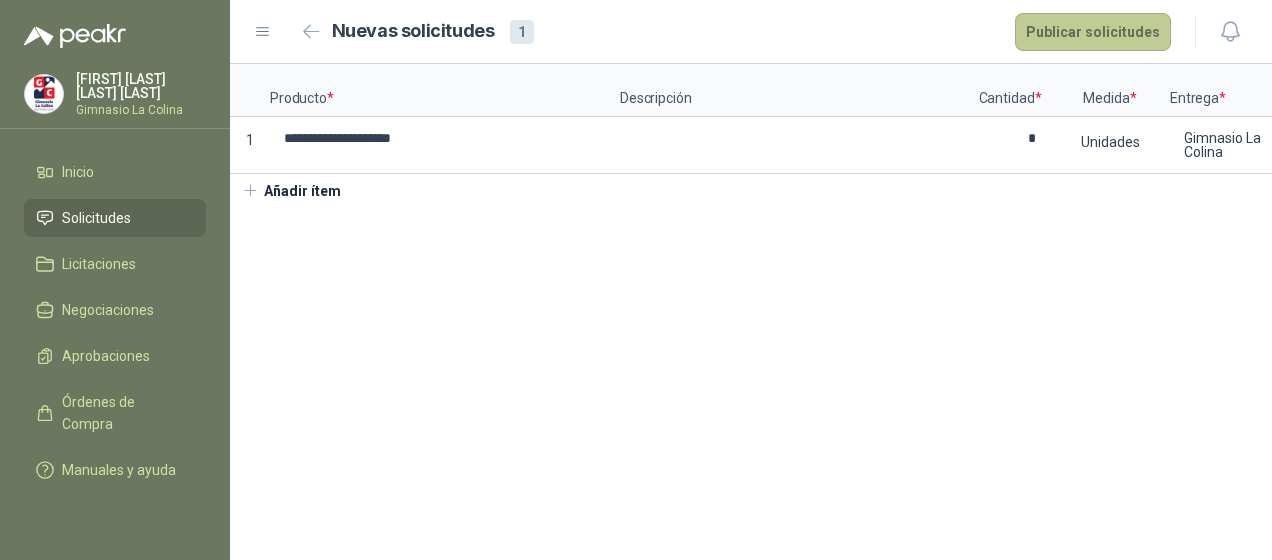click on "Publicar solicitudes" at bounding box center [1093, 32] 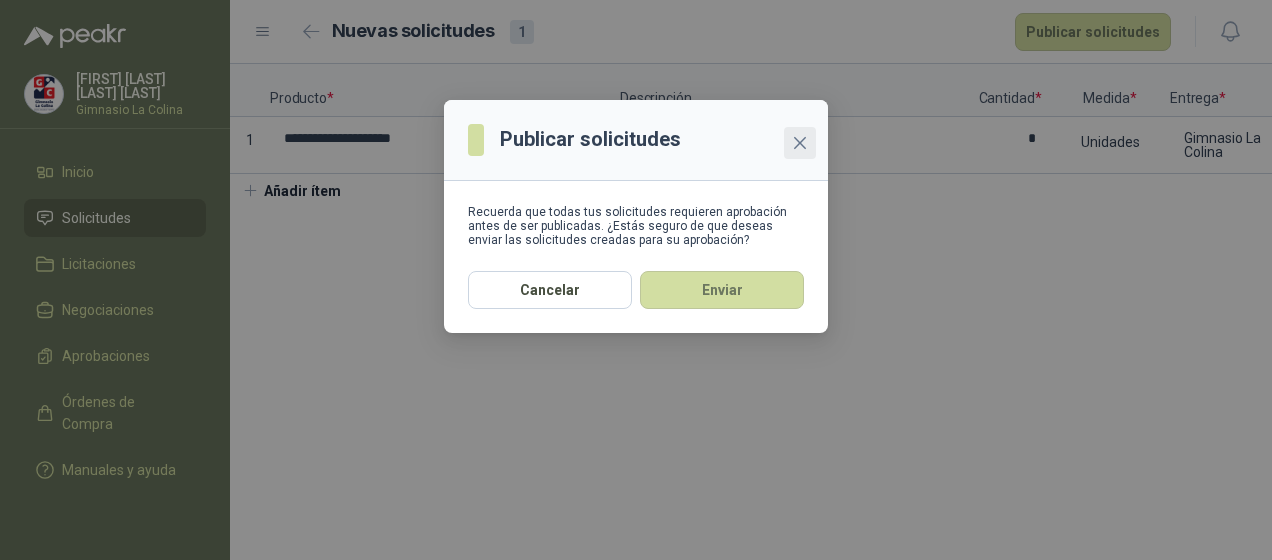 click 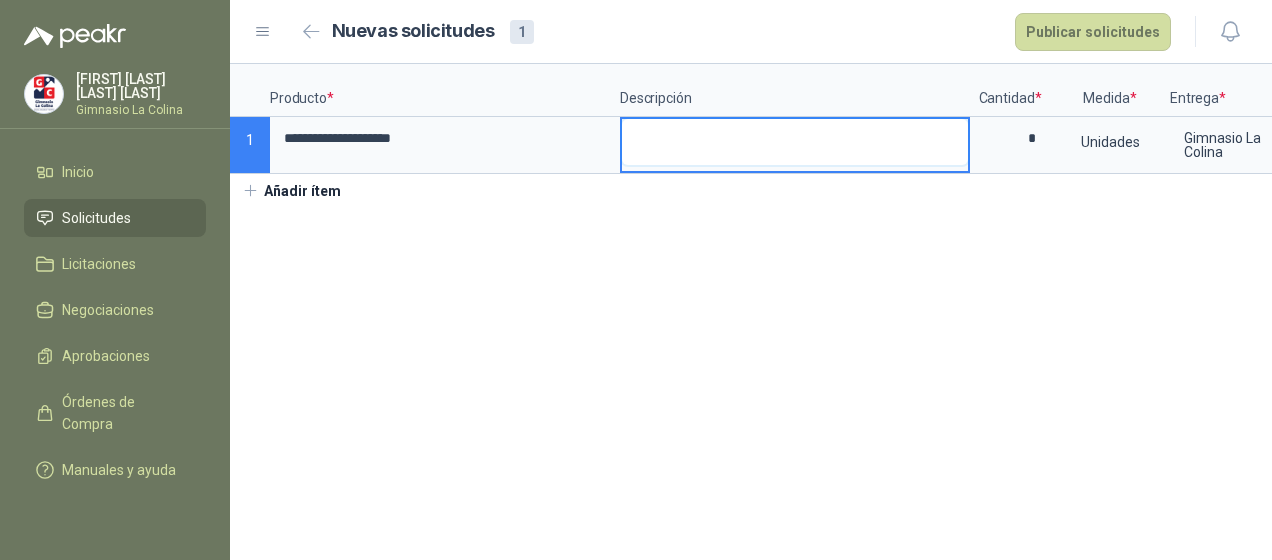 click at bounding box center (795, 142) 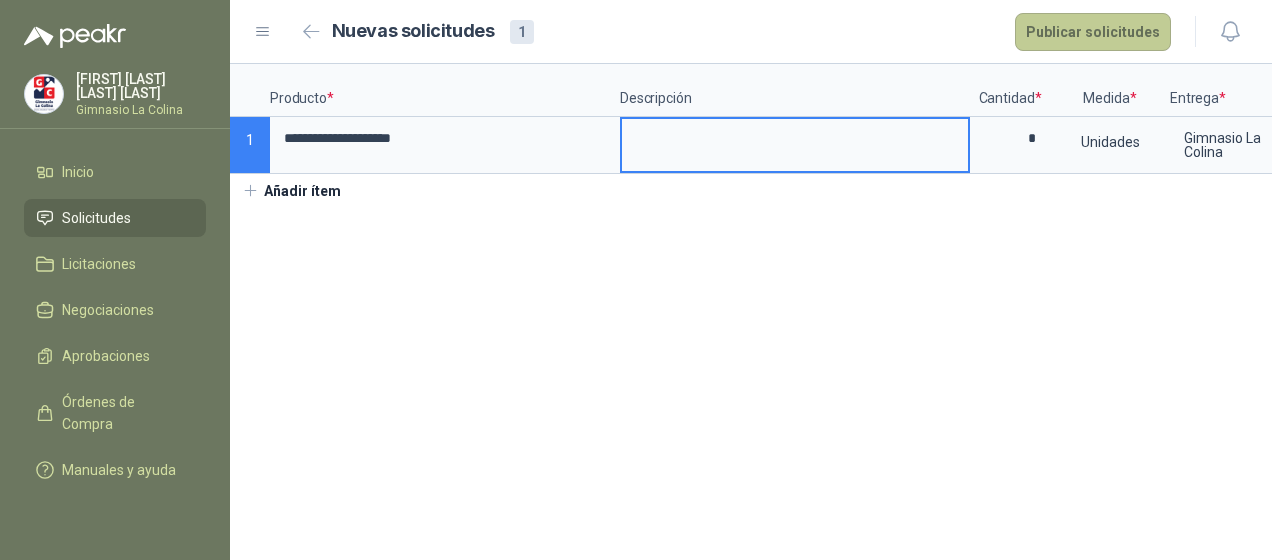 click on "Publicar solicitudes" at bounding box center [1093, 32] 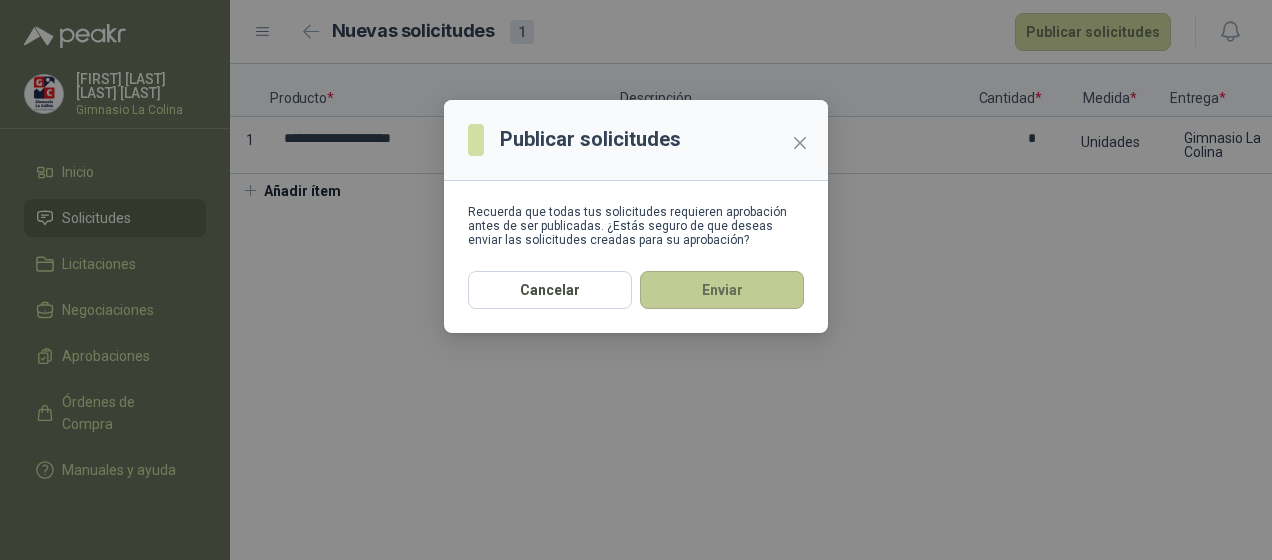 click on "Enviar" at bounding box center [722, 290] 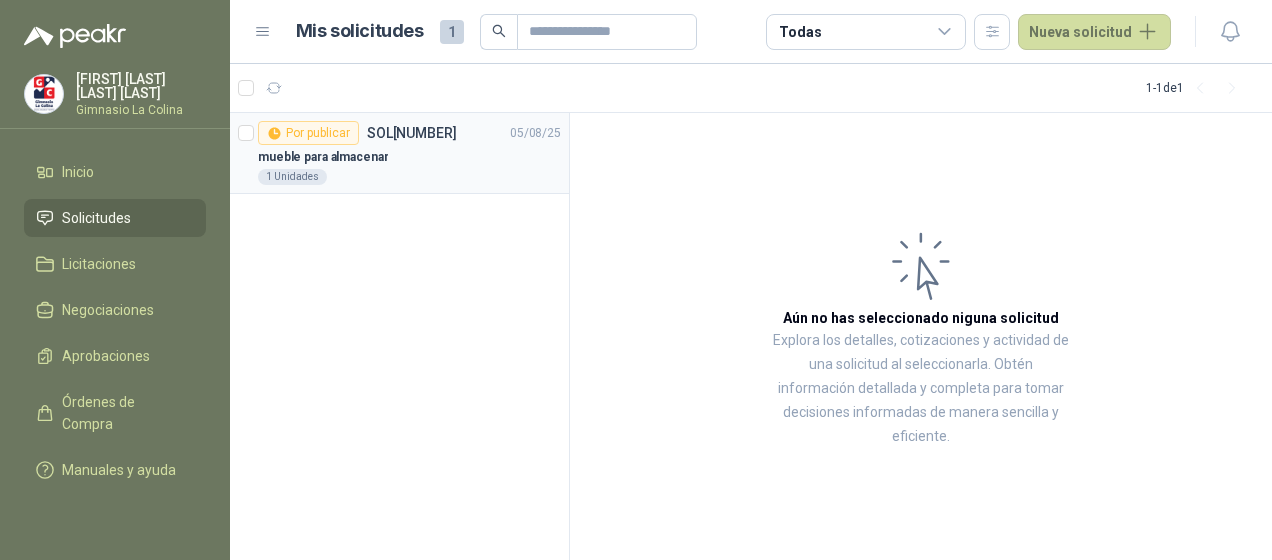 click on "1   Unidades" at bounding box center (409, 177) 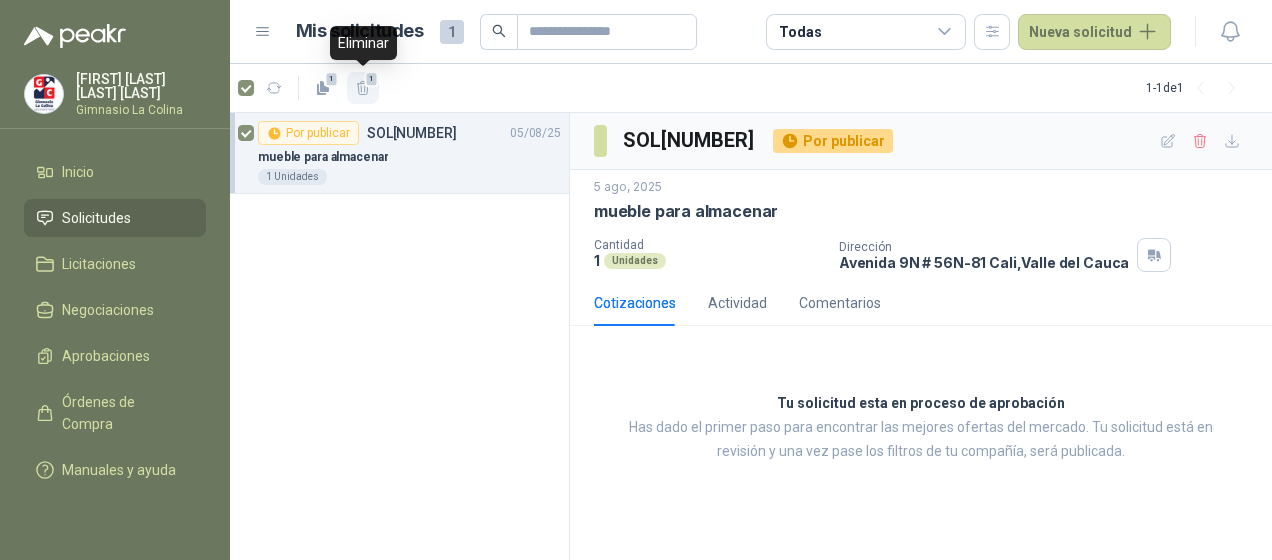 click on "1" at bounding box center (363, 88) 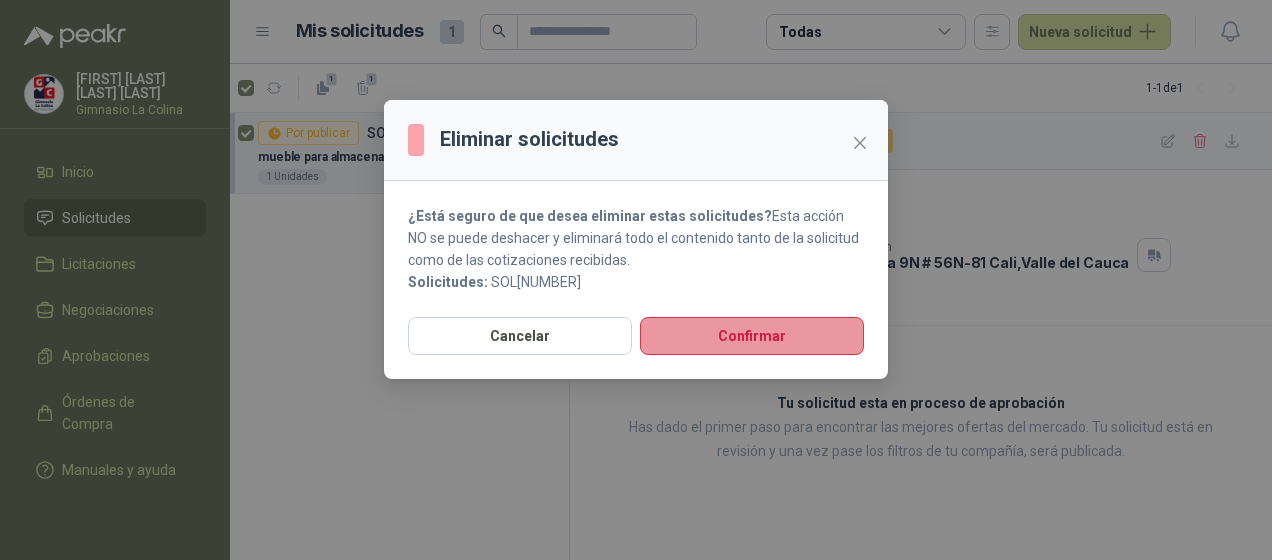 click on "Confirmar" at bounding box center [752, 336] 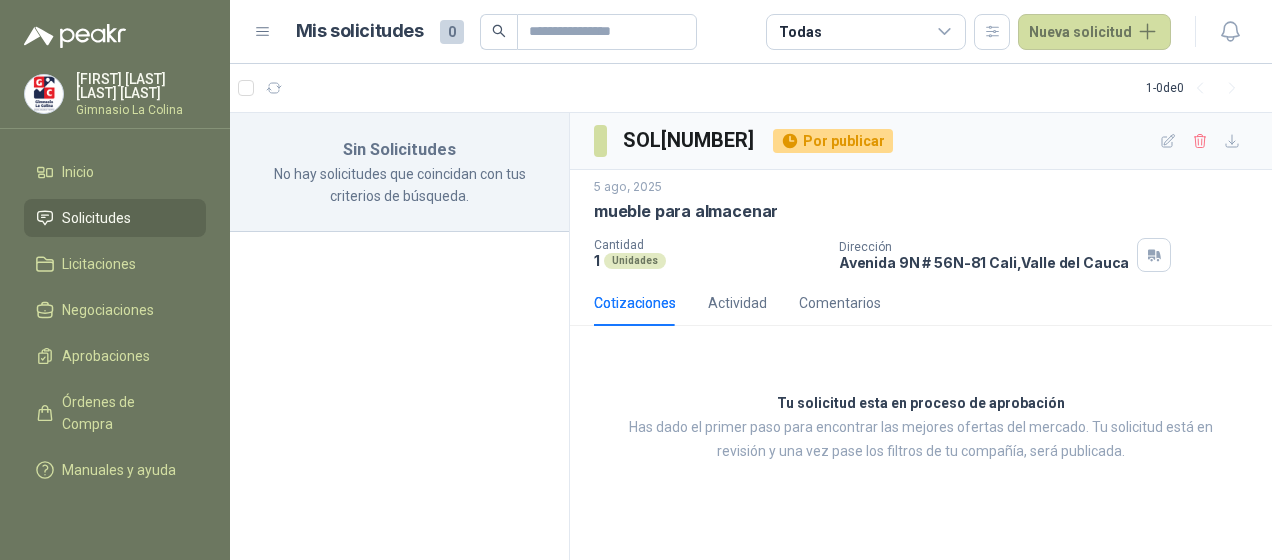 click on "Solicitudes" at bounding box center (96, 218) 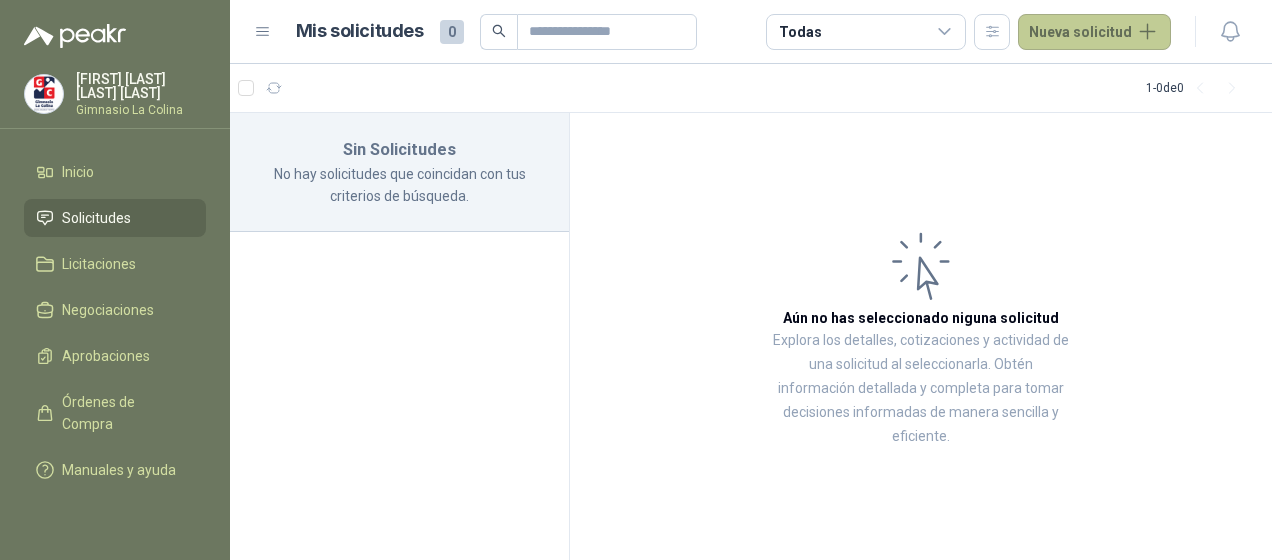 click on "Nueva solicitud" at bounding box center [1094, 32] 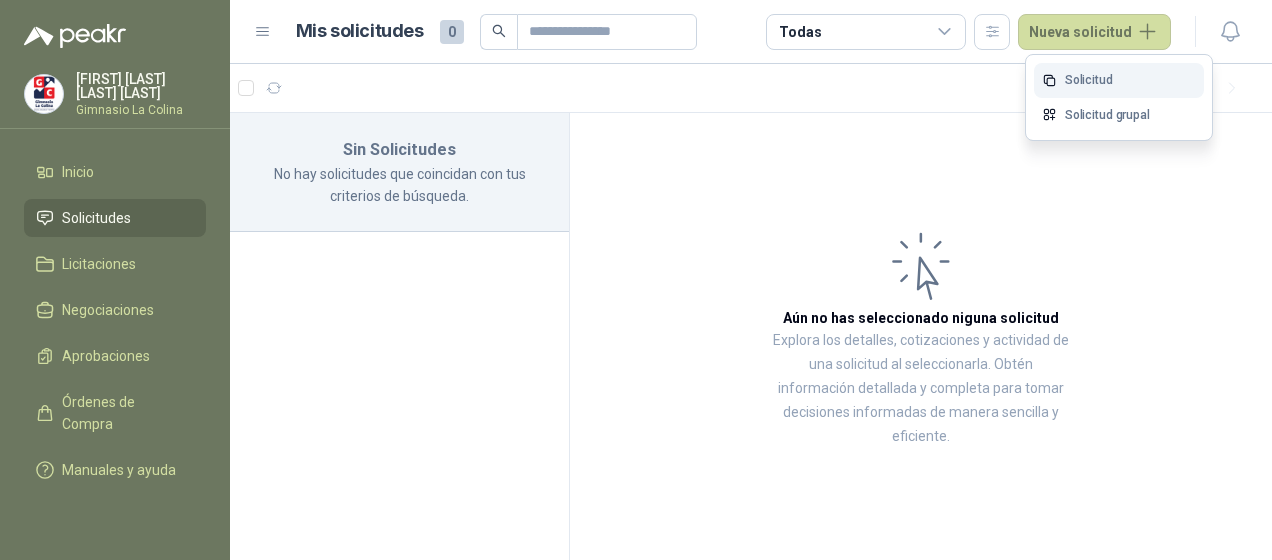 click on "Solicitud" at bounding box center [1119, 80] 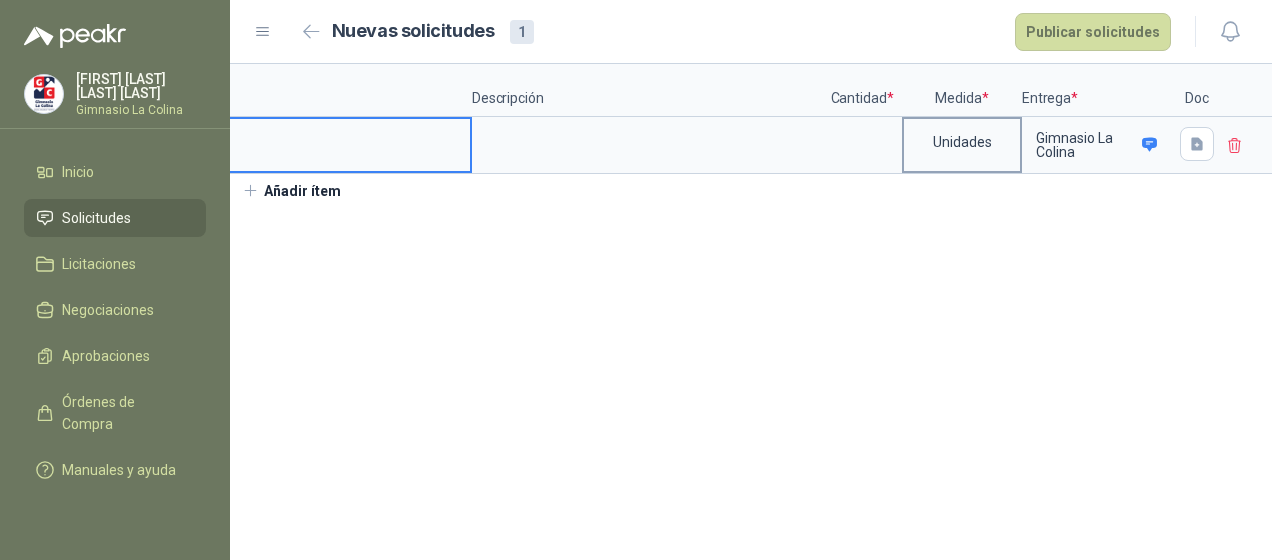 scroll, scrollTop: 0, scrollLeft: 0, axis: both 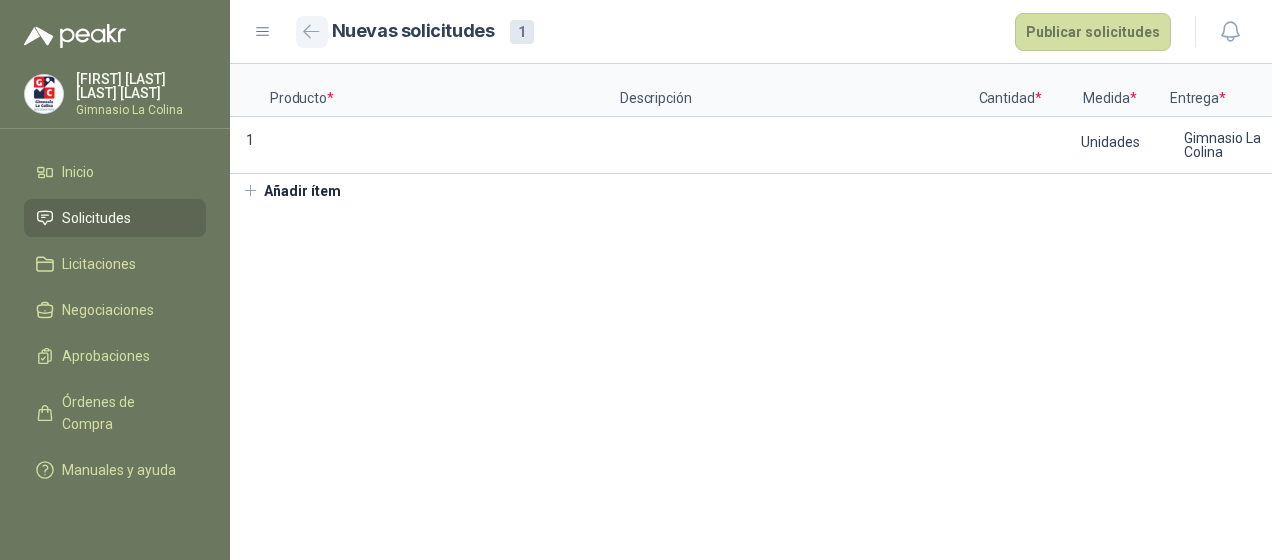 click 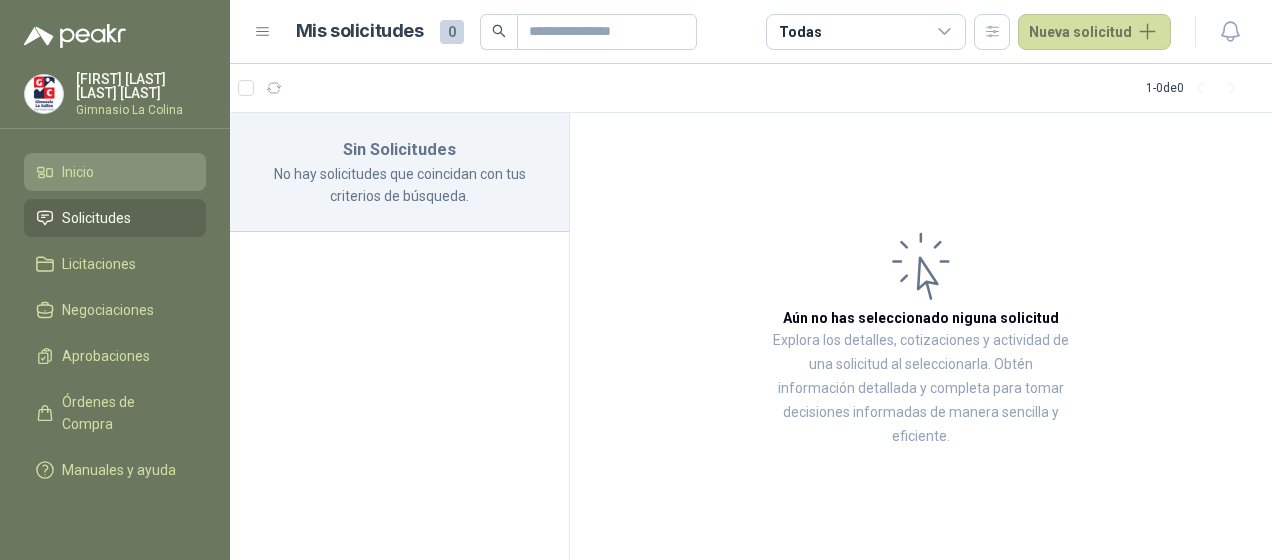 click on "Inicio" at bounding box center [115, 172] 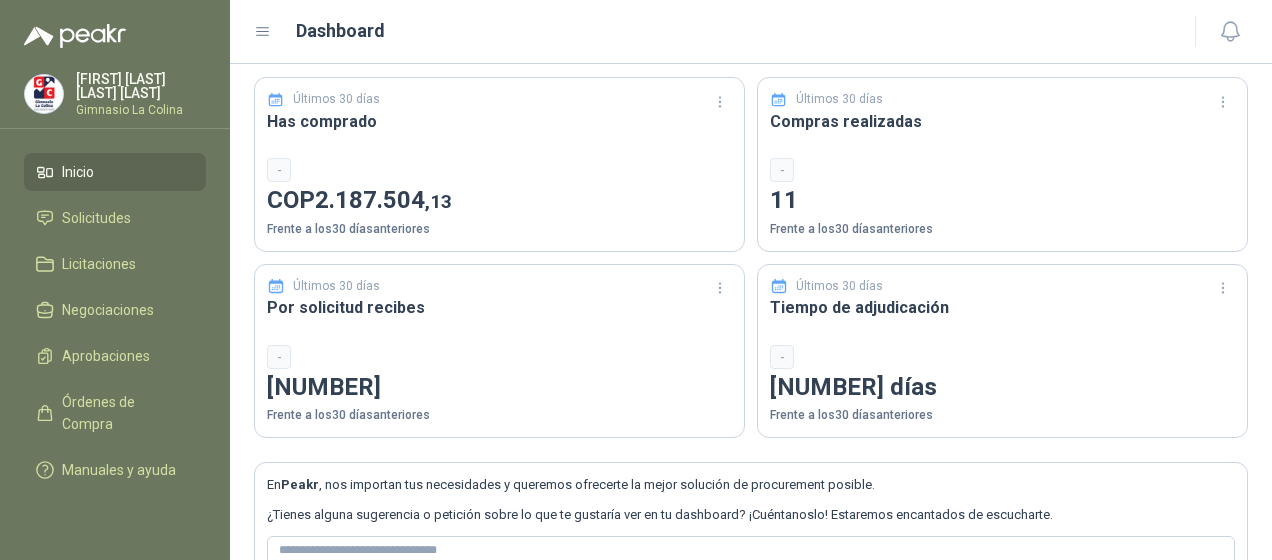 scroll, scrollTop: 66, scrollLeft: 0, axis: vertical 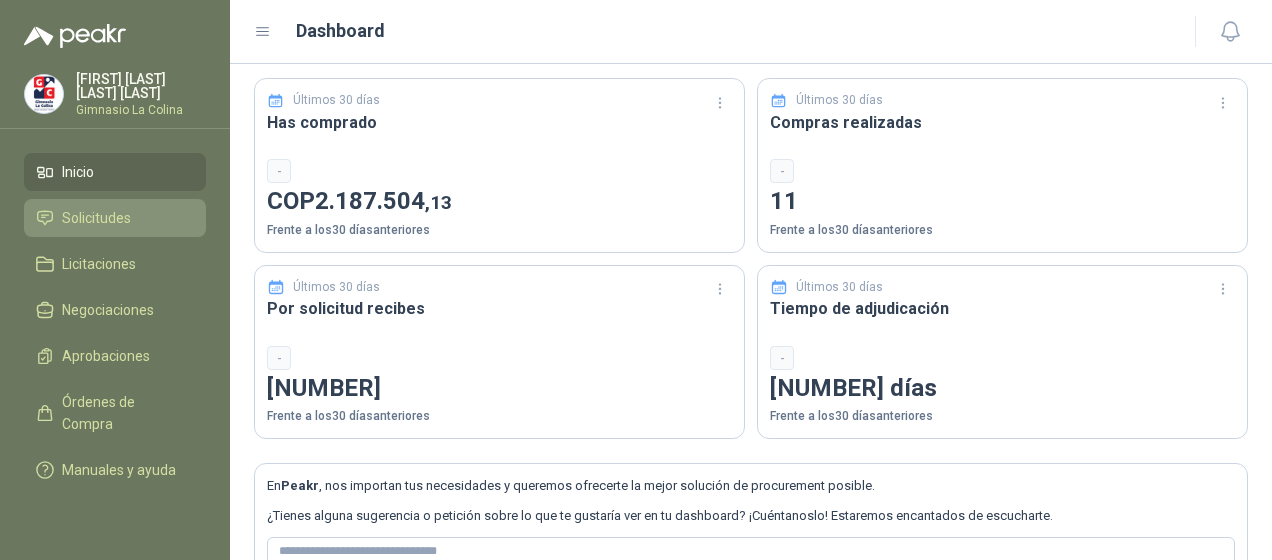 click on "Solicitudes" at bounding box center (96, 218) 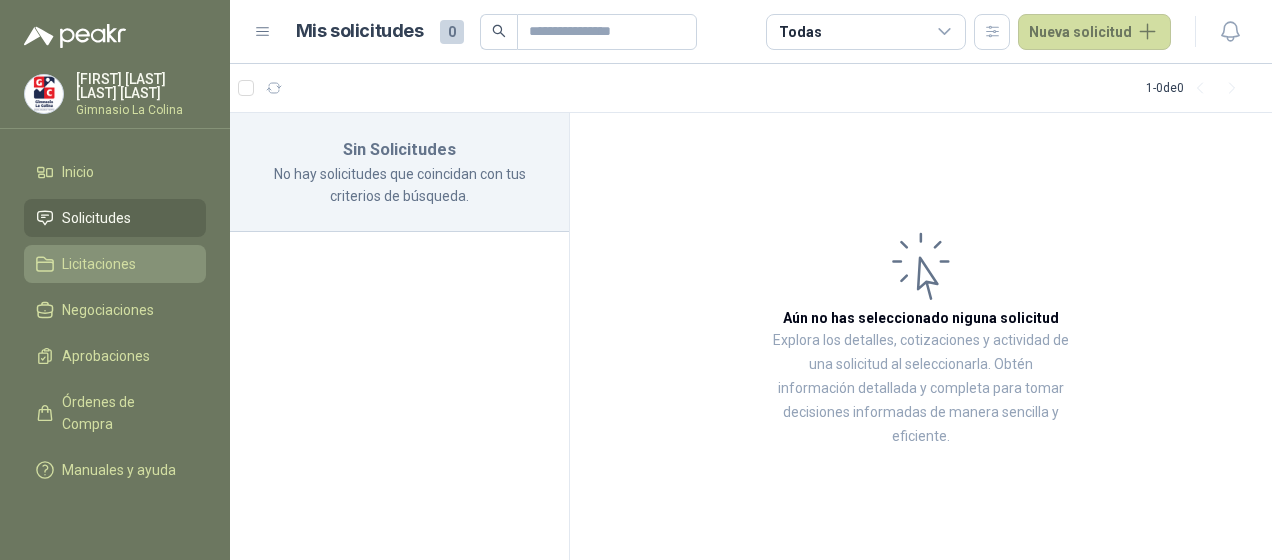 click on "Licitaciones" at bounding box center (115, 264) 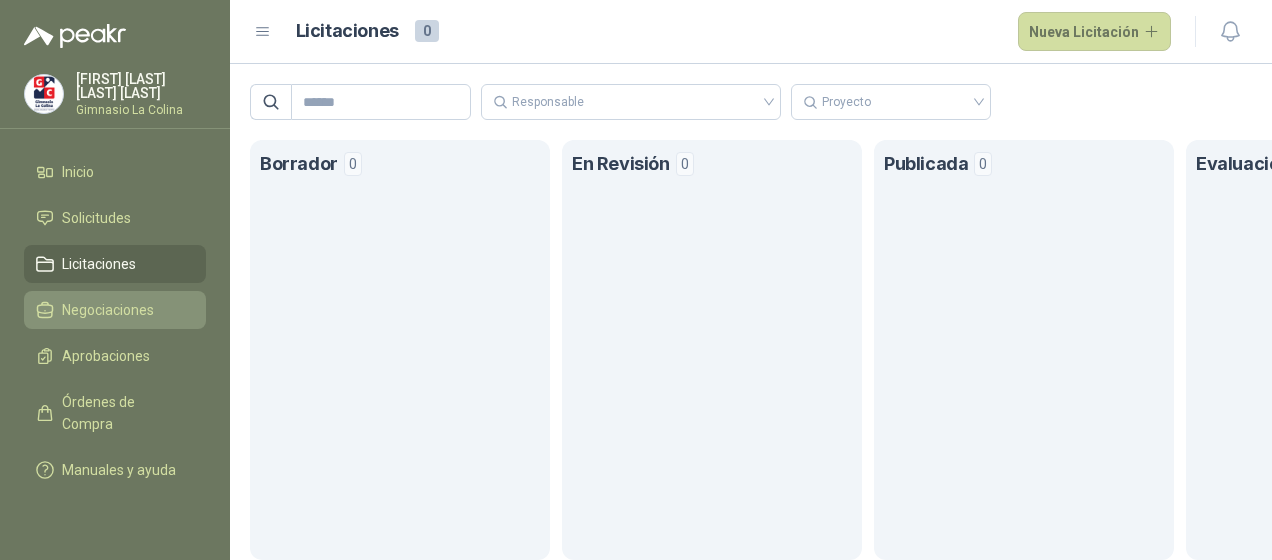 click on "Negociaciones" at bounding box center (108, 310) 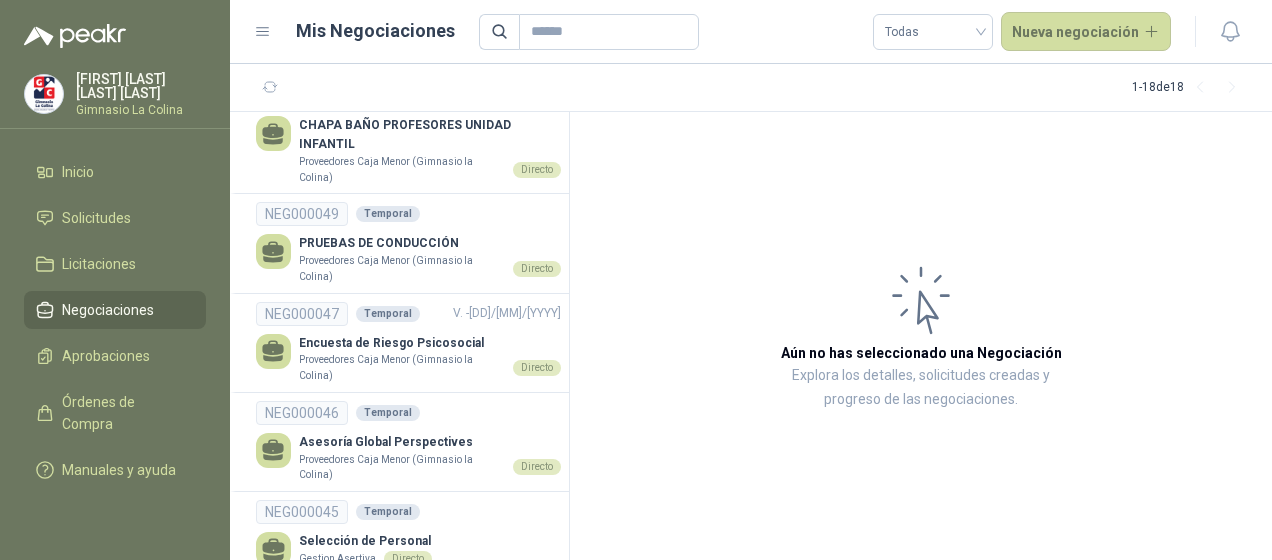 scroll, scrollTop: 0, scrollLeft: 0, axis: both 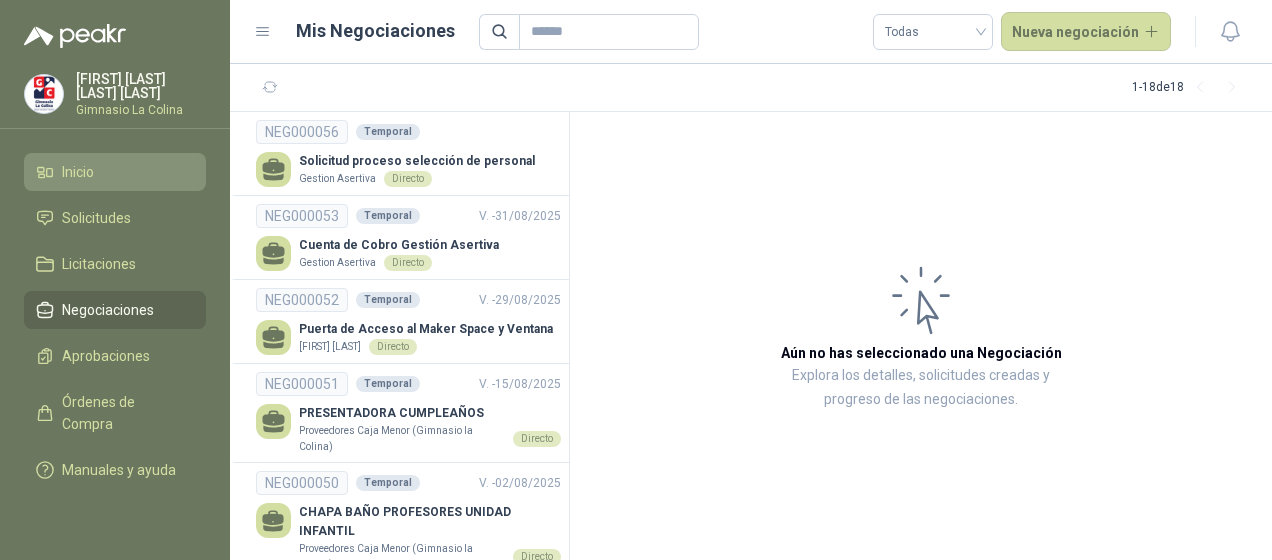 click on "Inicio" at bounding box center (78, 172) 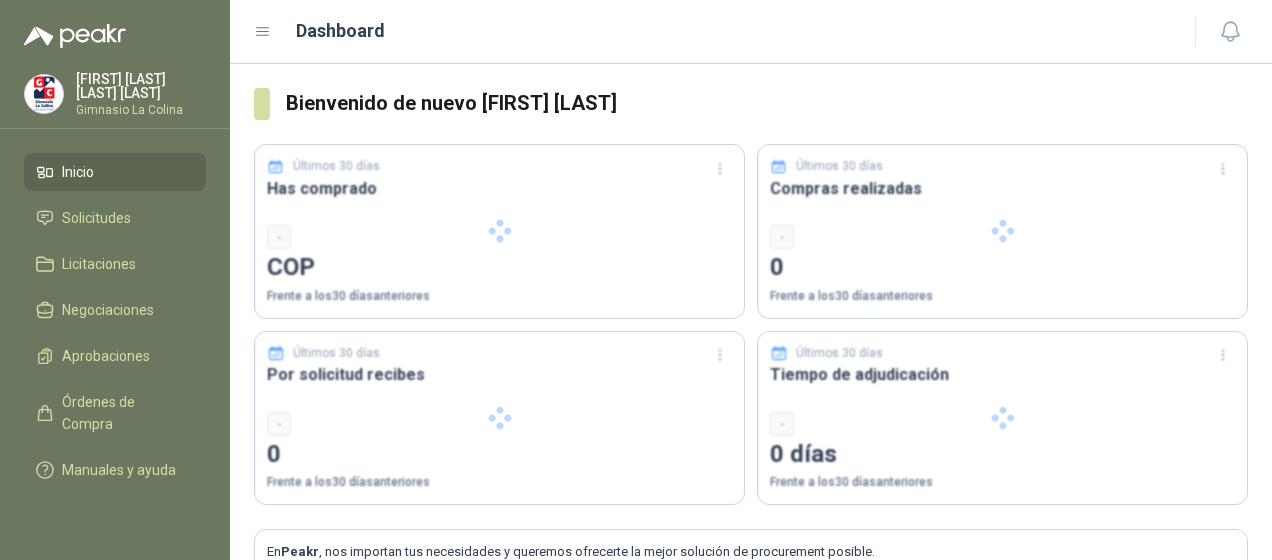 type 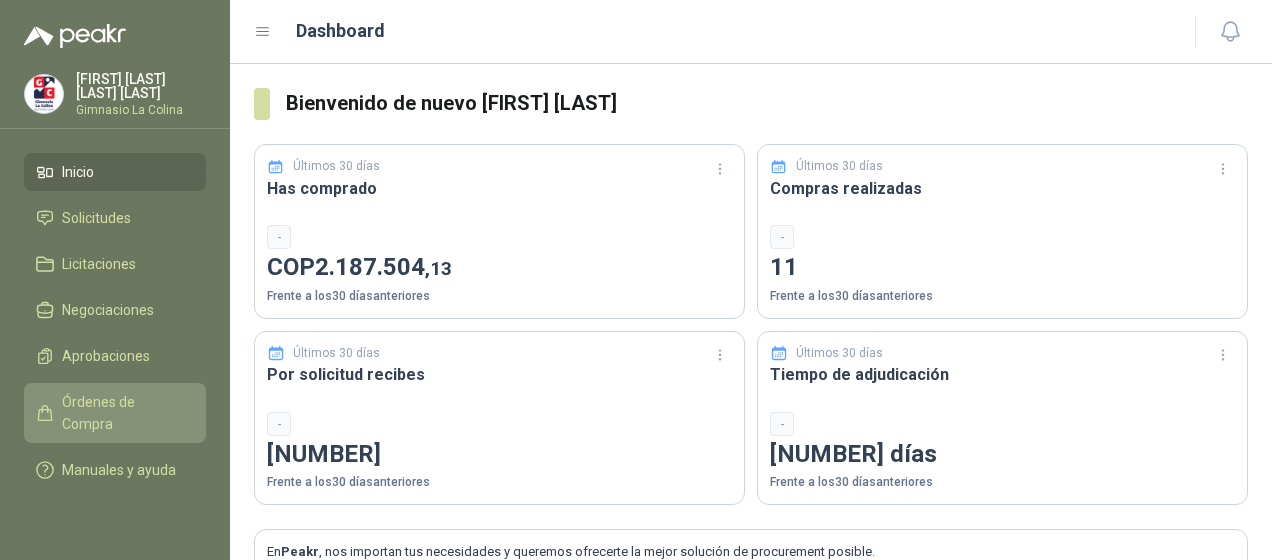 click on "Órdenes de Compra" at bounding box center [115, 413] 